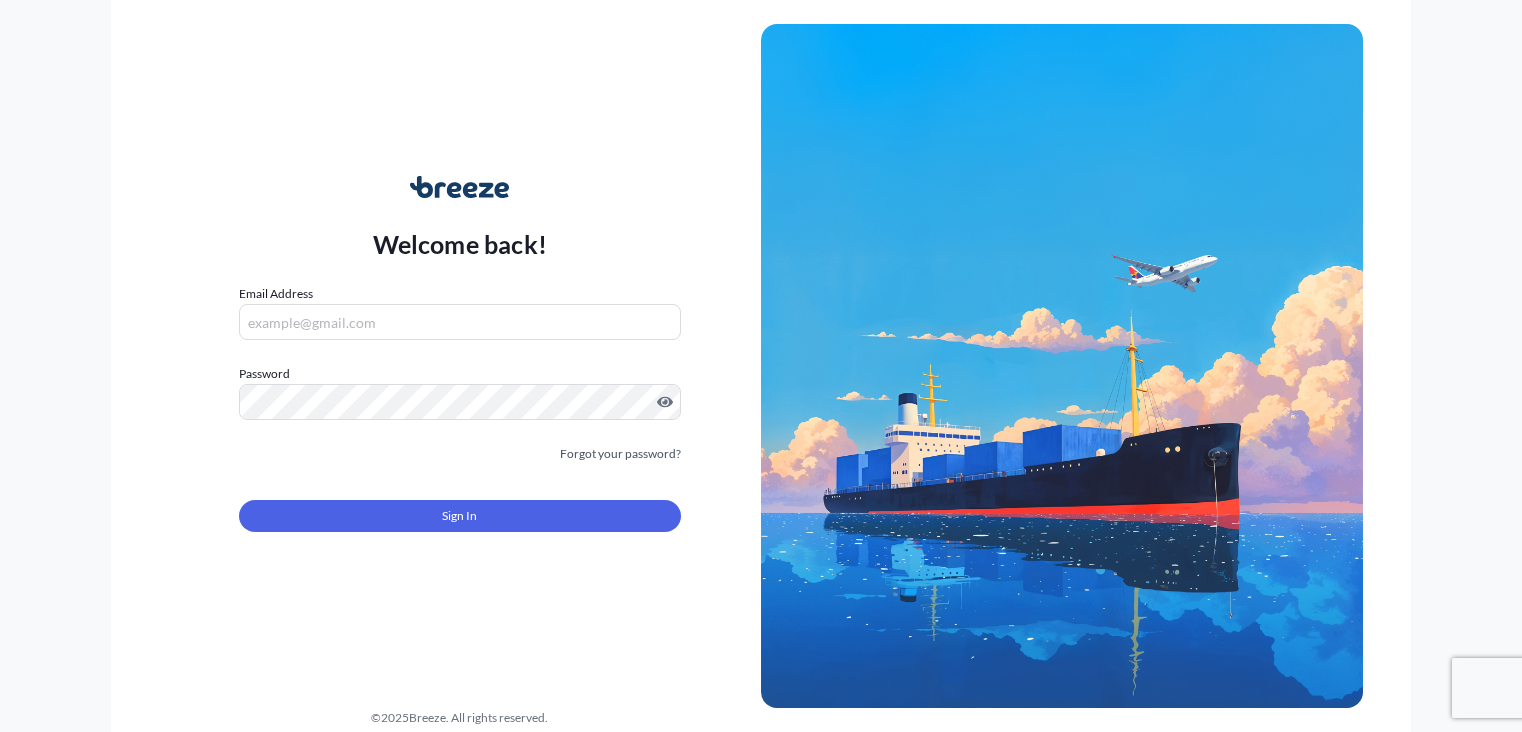 scroll, scrollTop: 0, scrollLeft: 0, axis: both 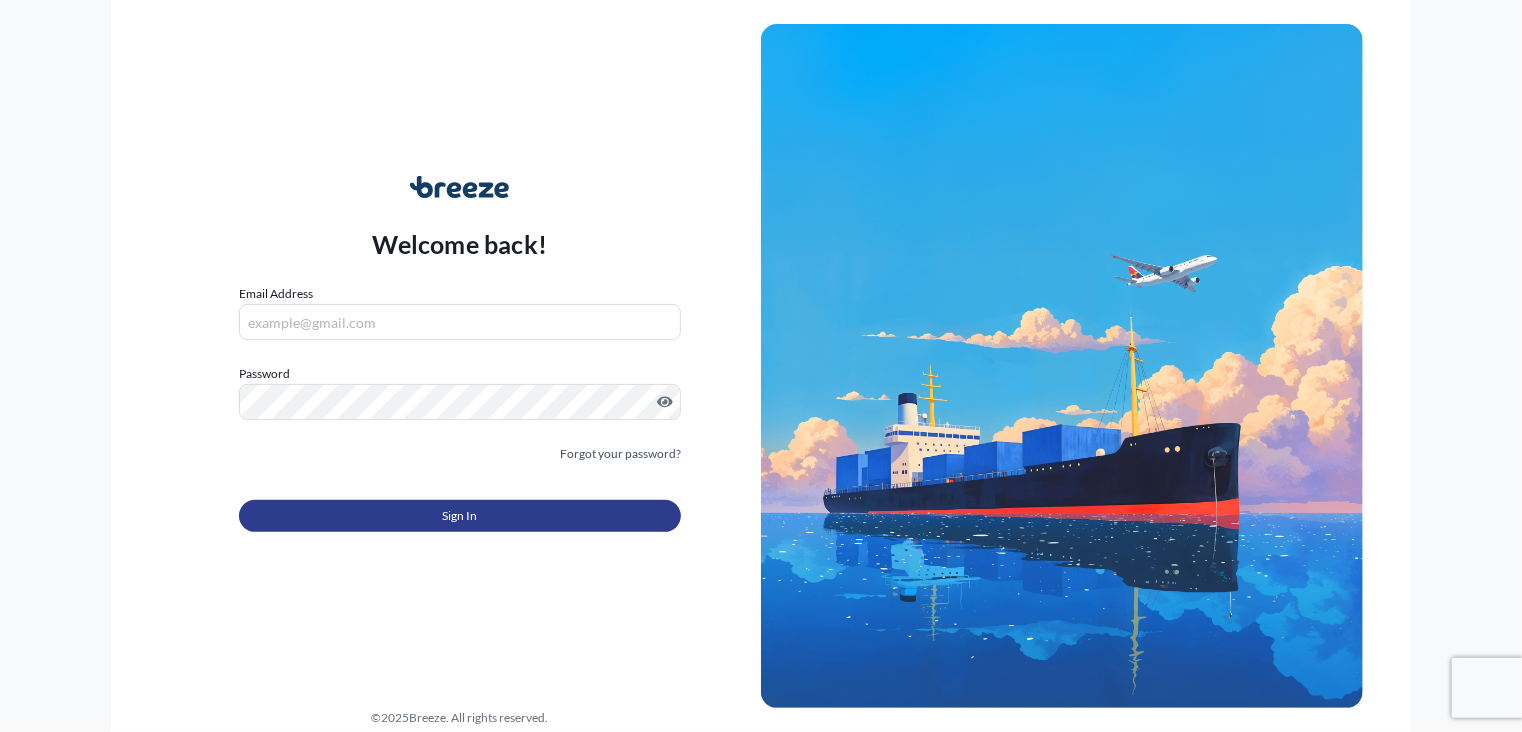type on "[EMAIL]" 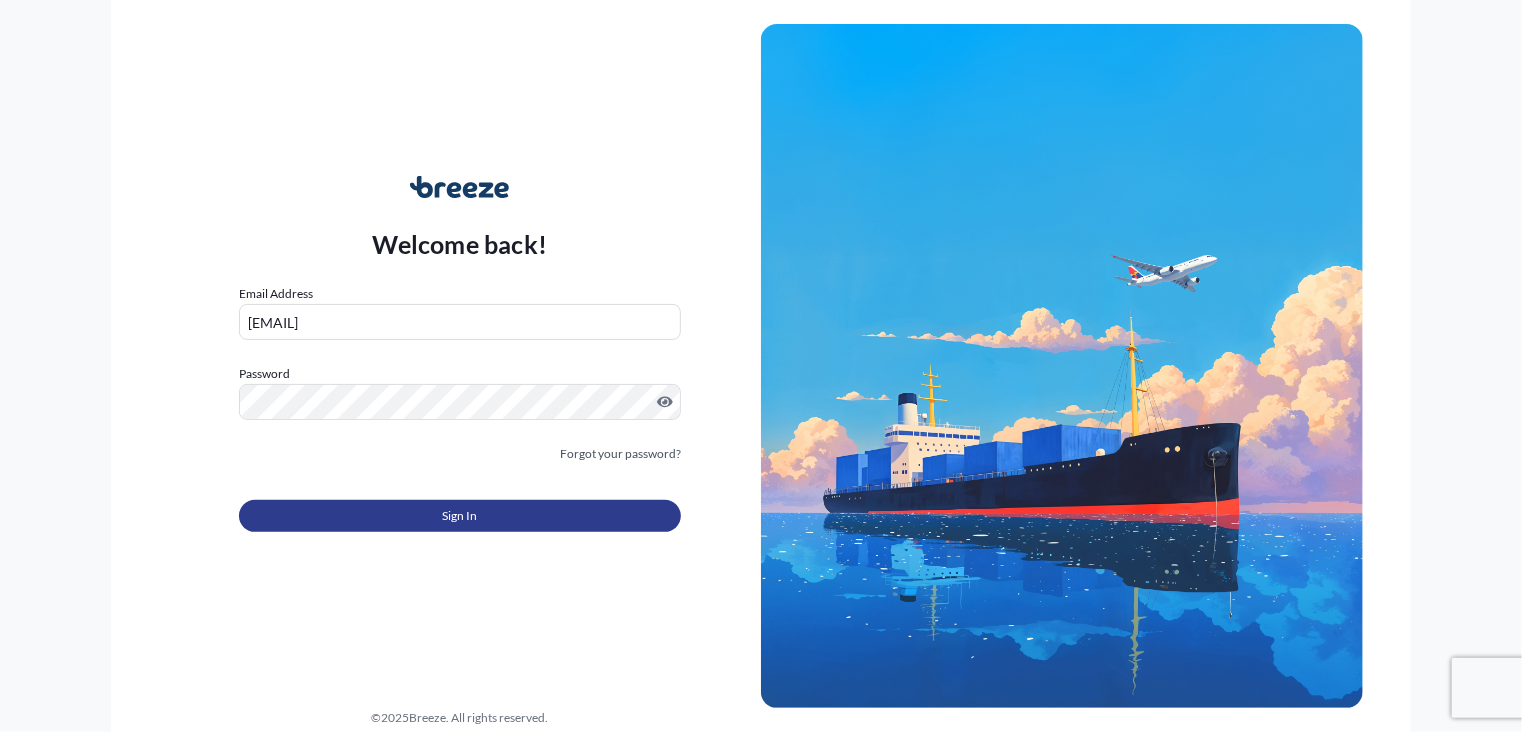 click on "Sign In" at bounding box center [460, 516] 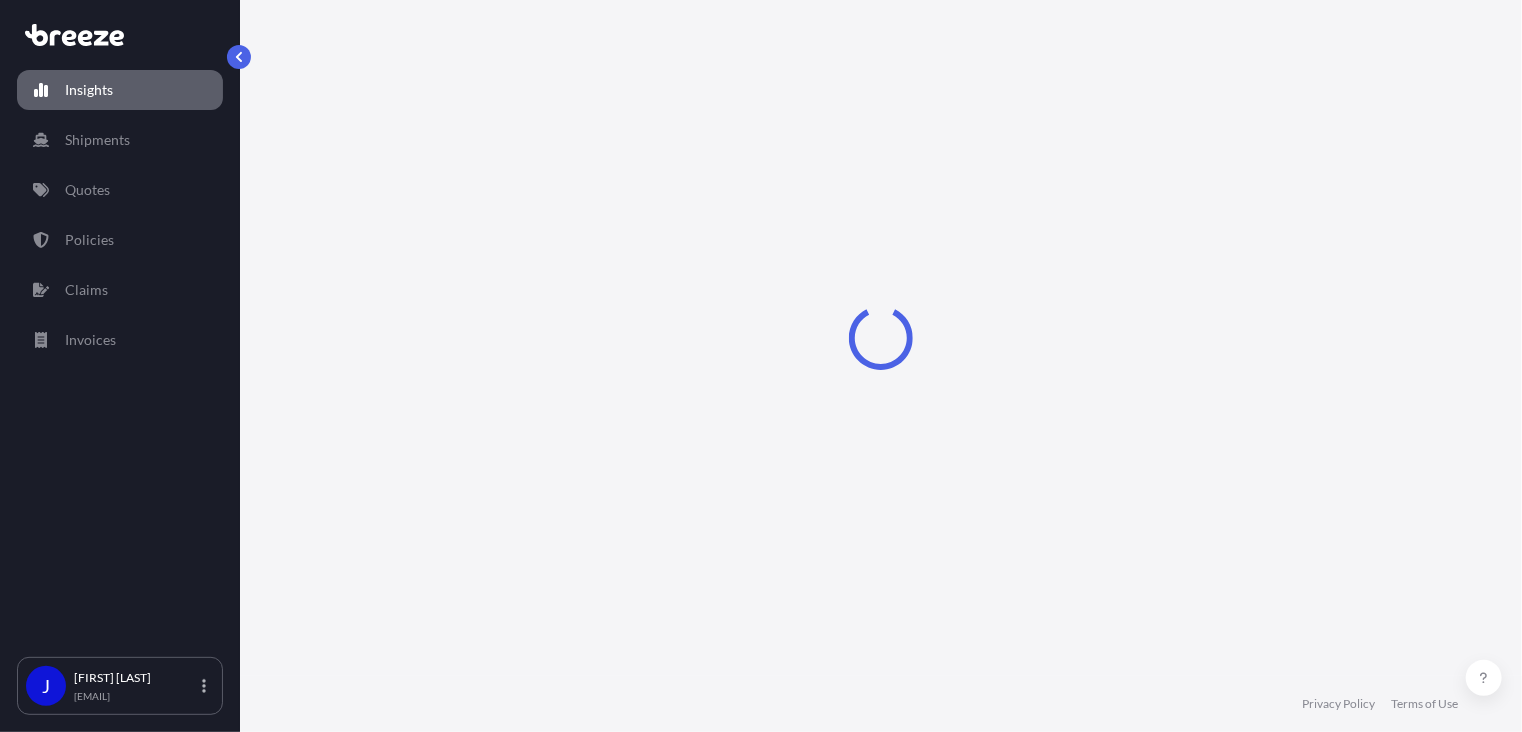 select on "2025" 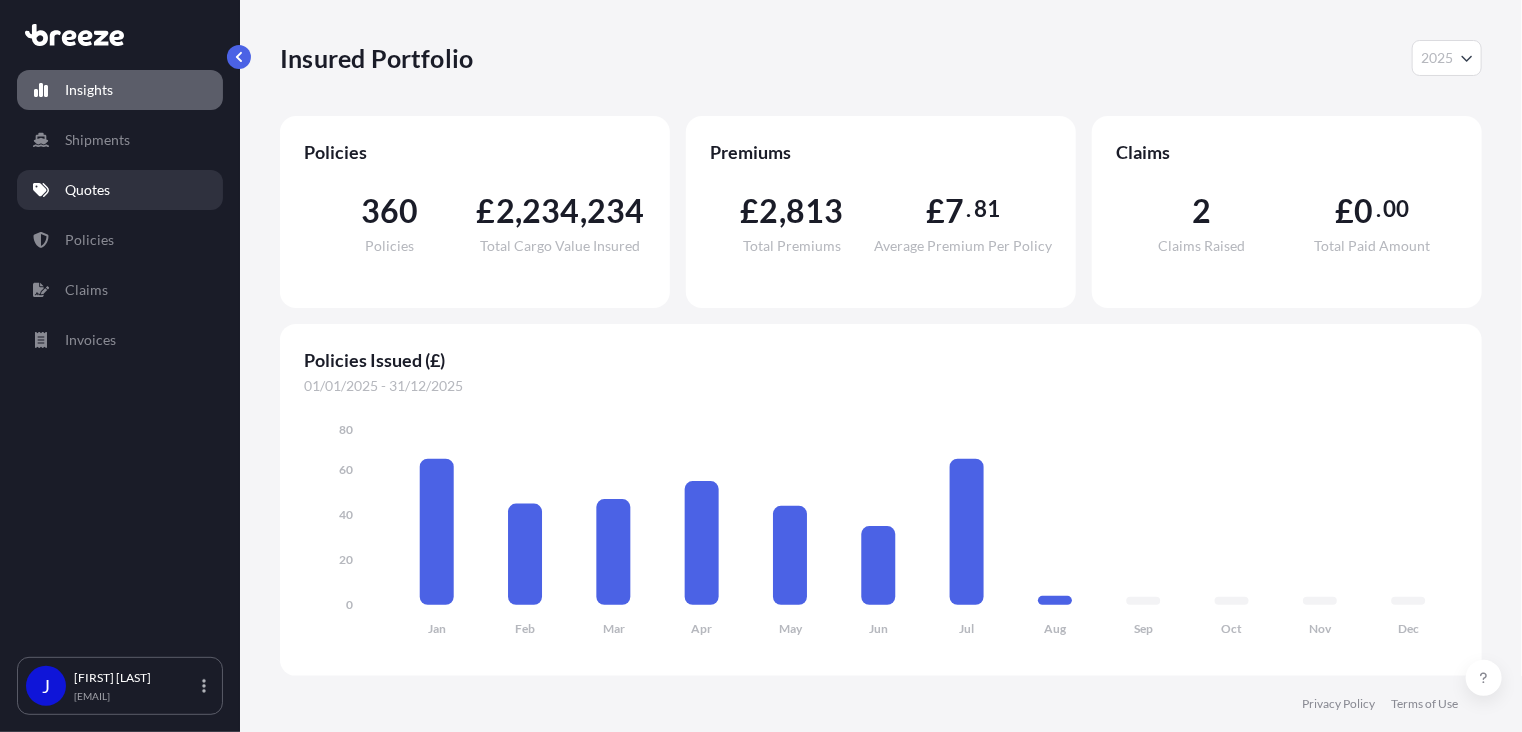 click on "Quotes" at bounding box center [120, 190] 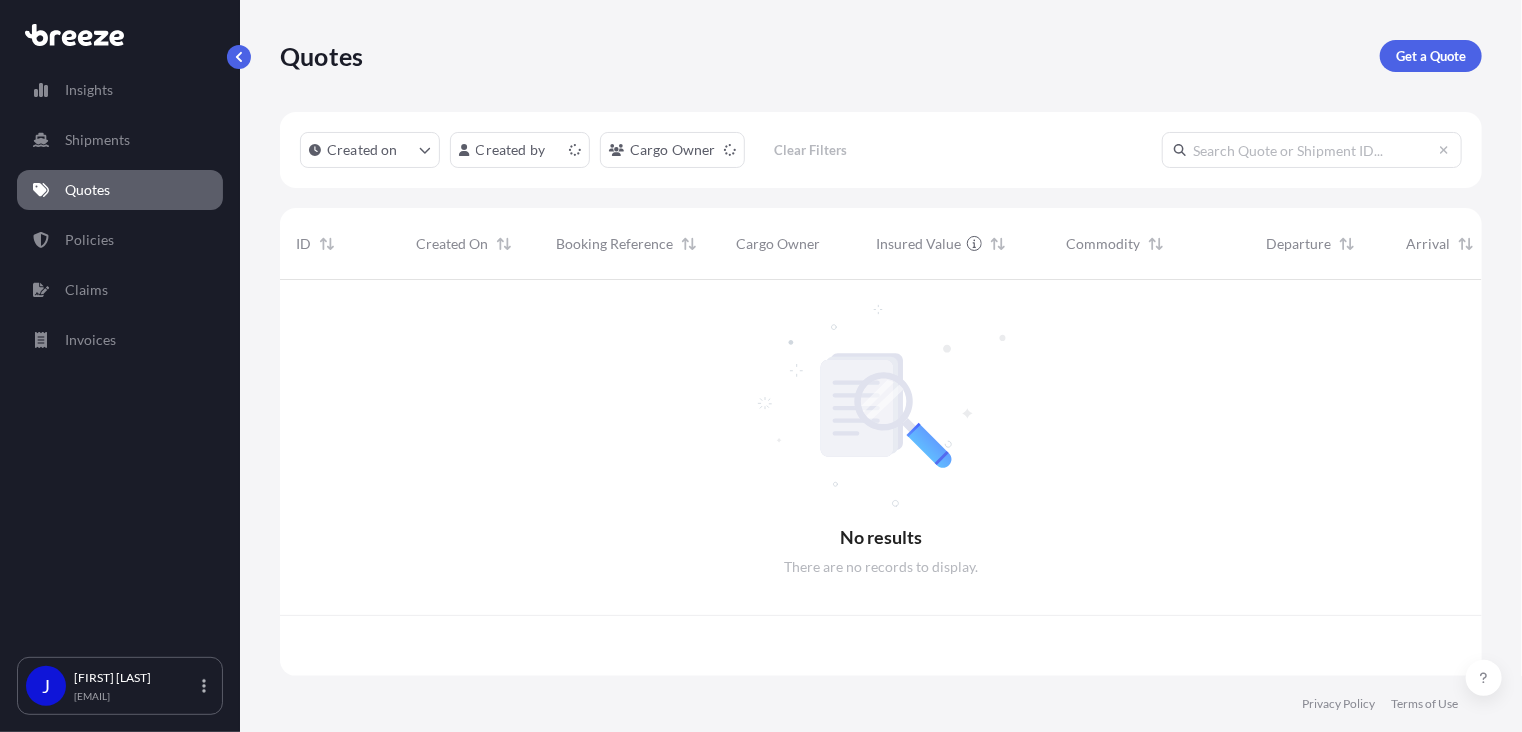 scroll, scrollTop: 16, scrollLeft: 16, axis: both 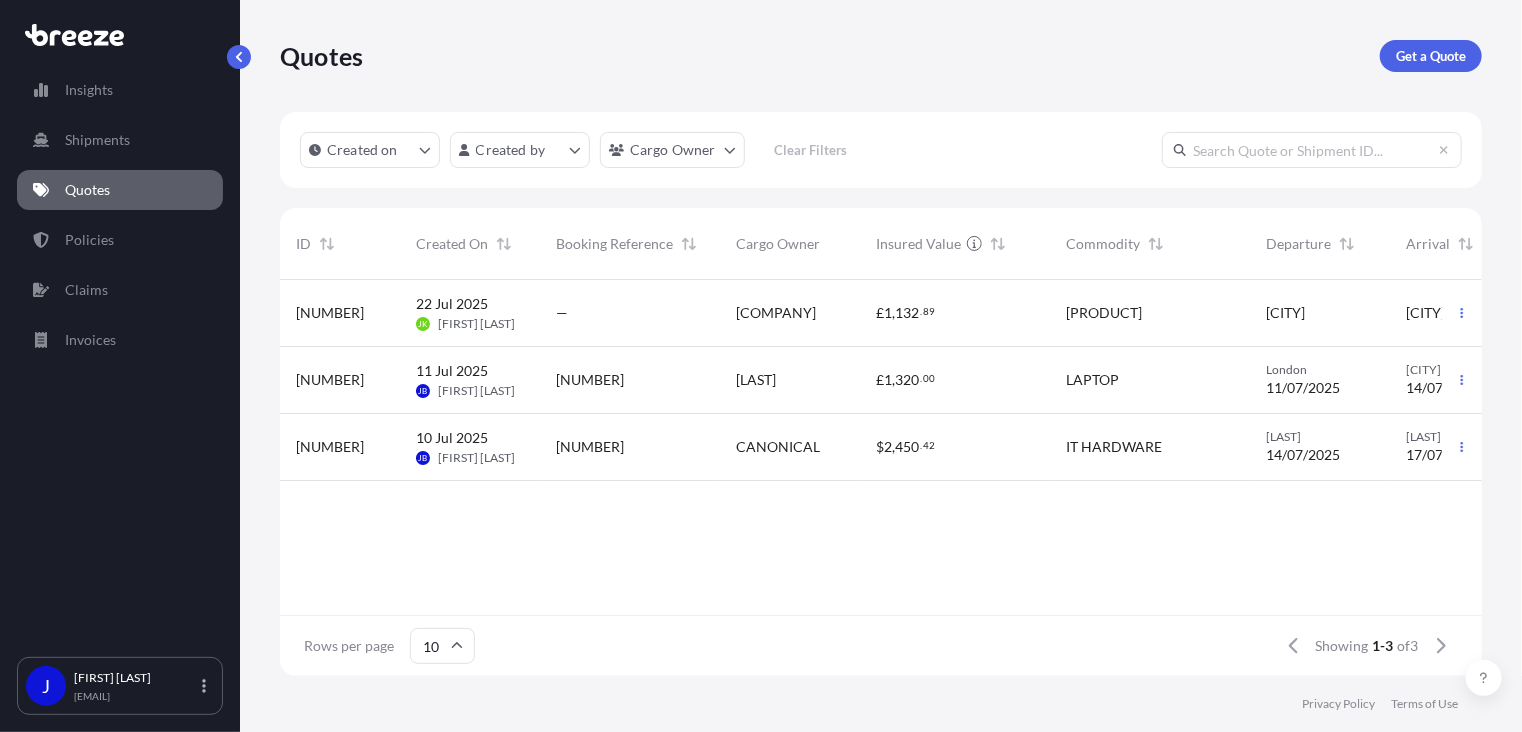 paste on "[NUMBER]-" 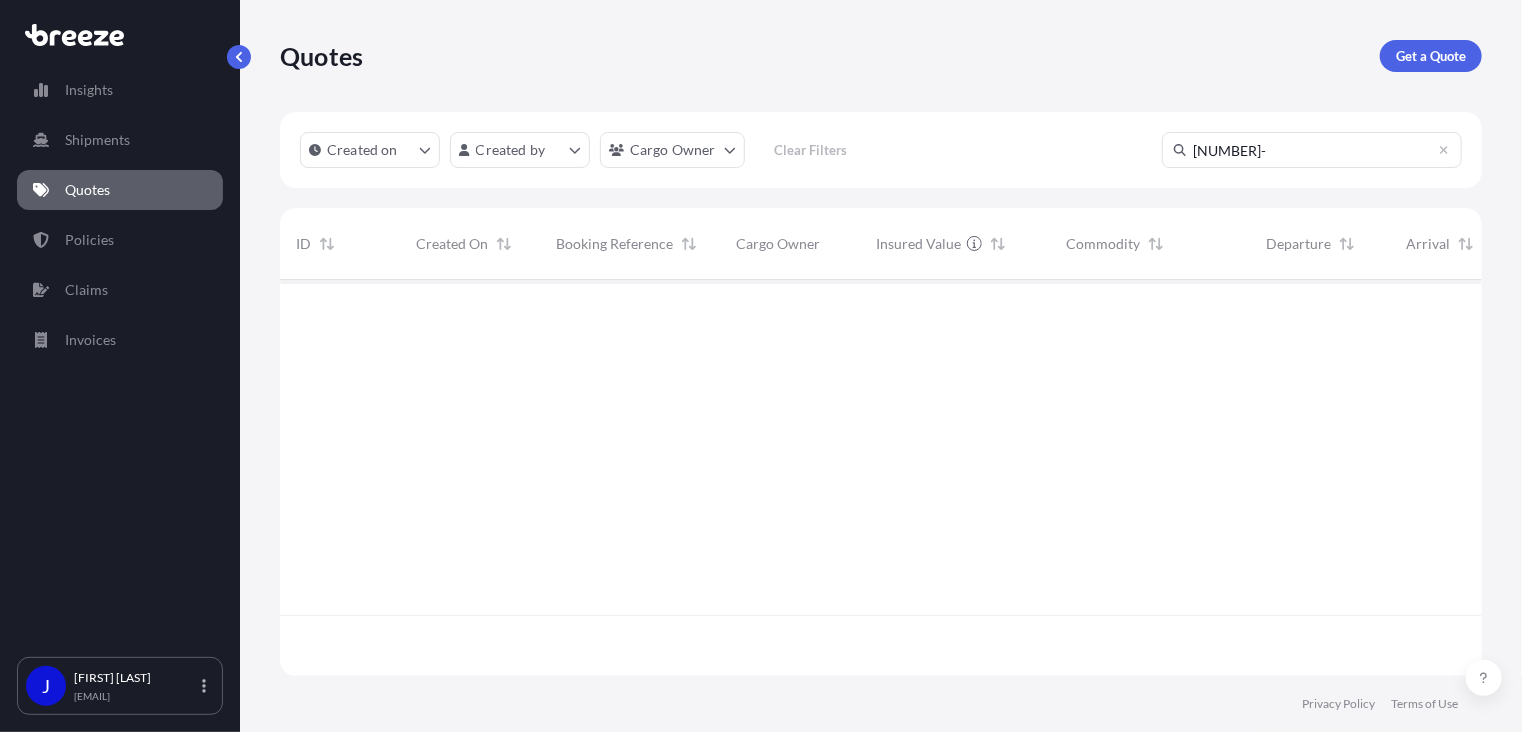 type on "[NUMBER]-" 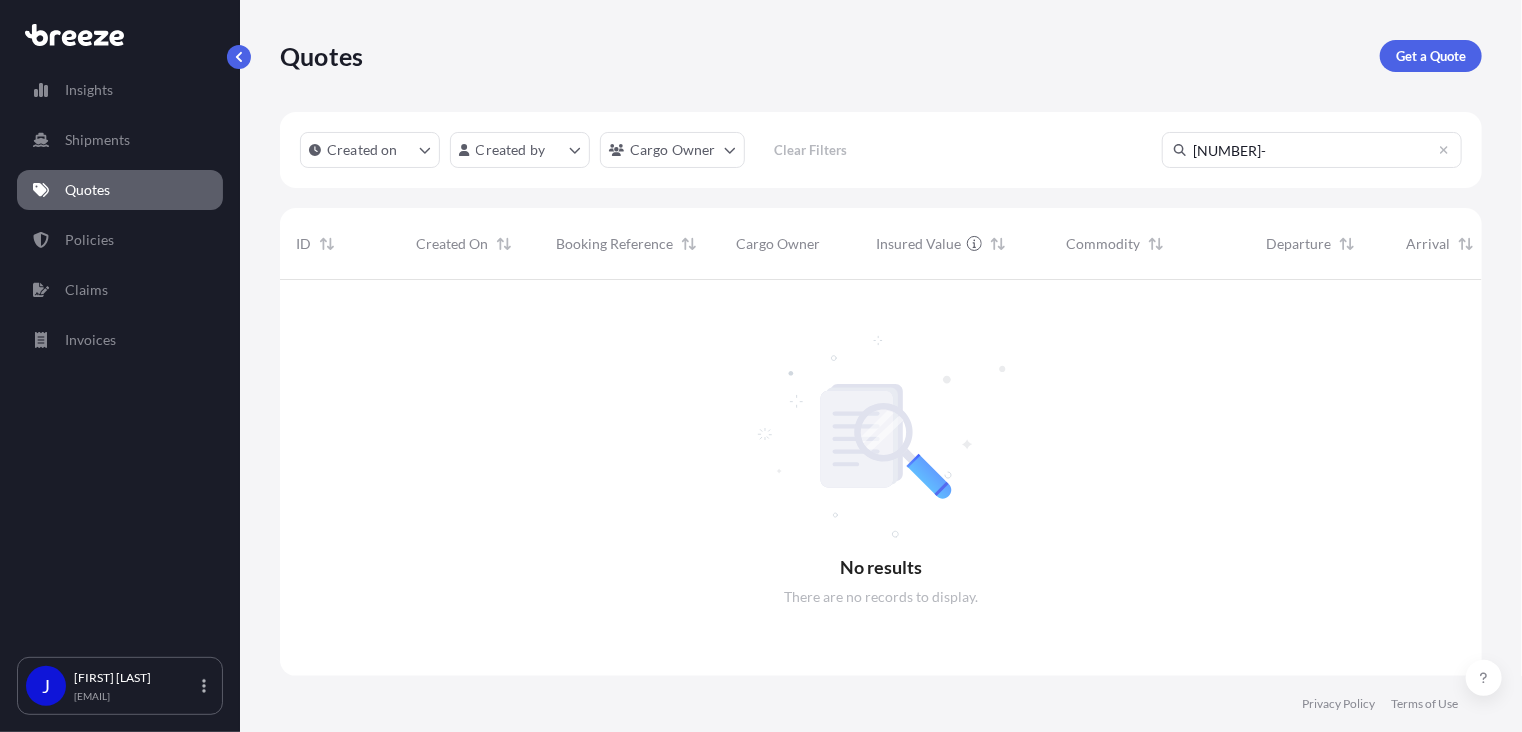 scroll, scrollTop: 16, scrollLeft: 16, axis: both 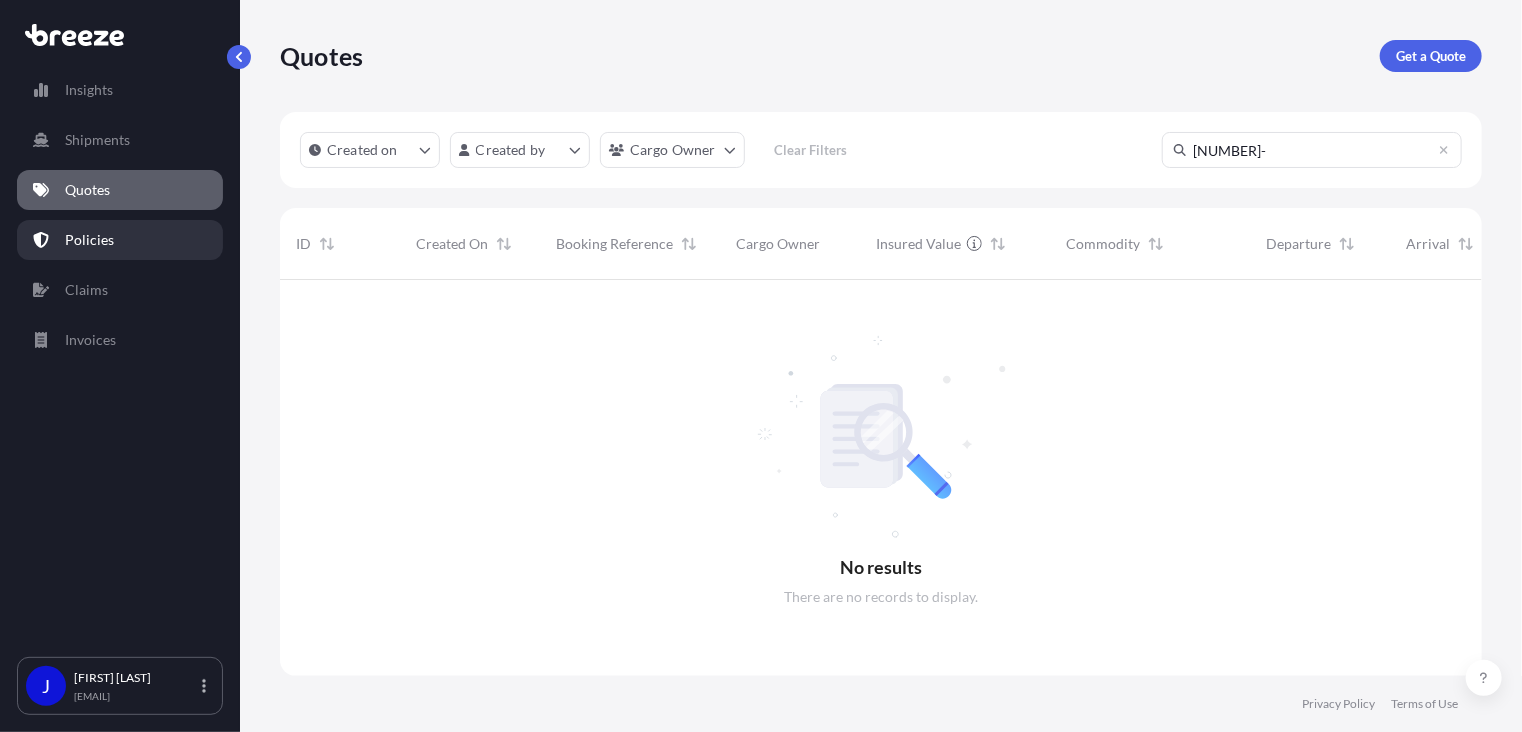 click on "Policies" at bounding box center (89, 240) 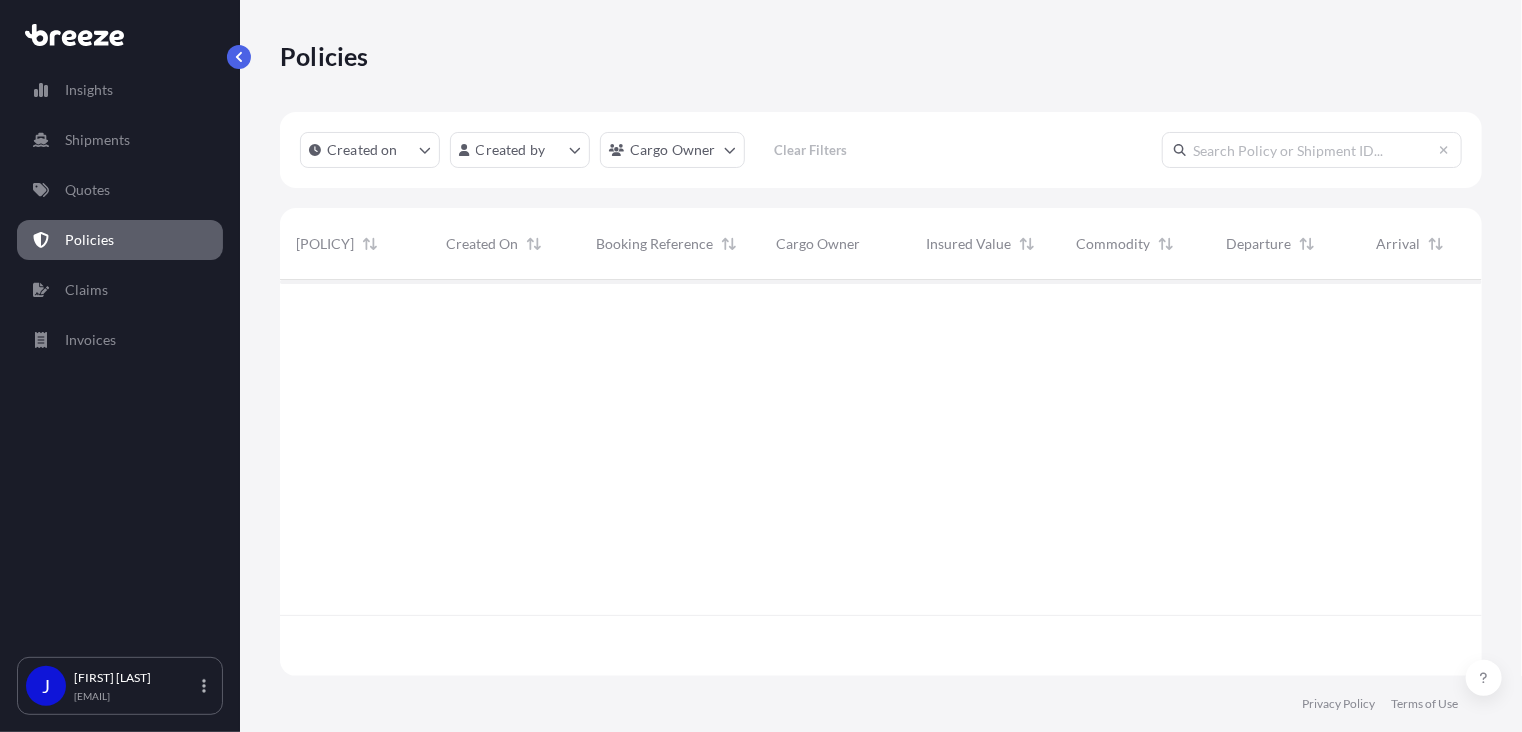 scroll, scrollTop: 16, scrollLeft: 16, axis: both 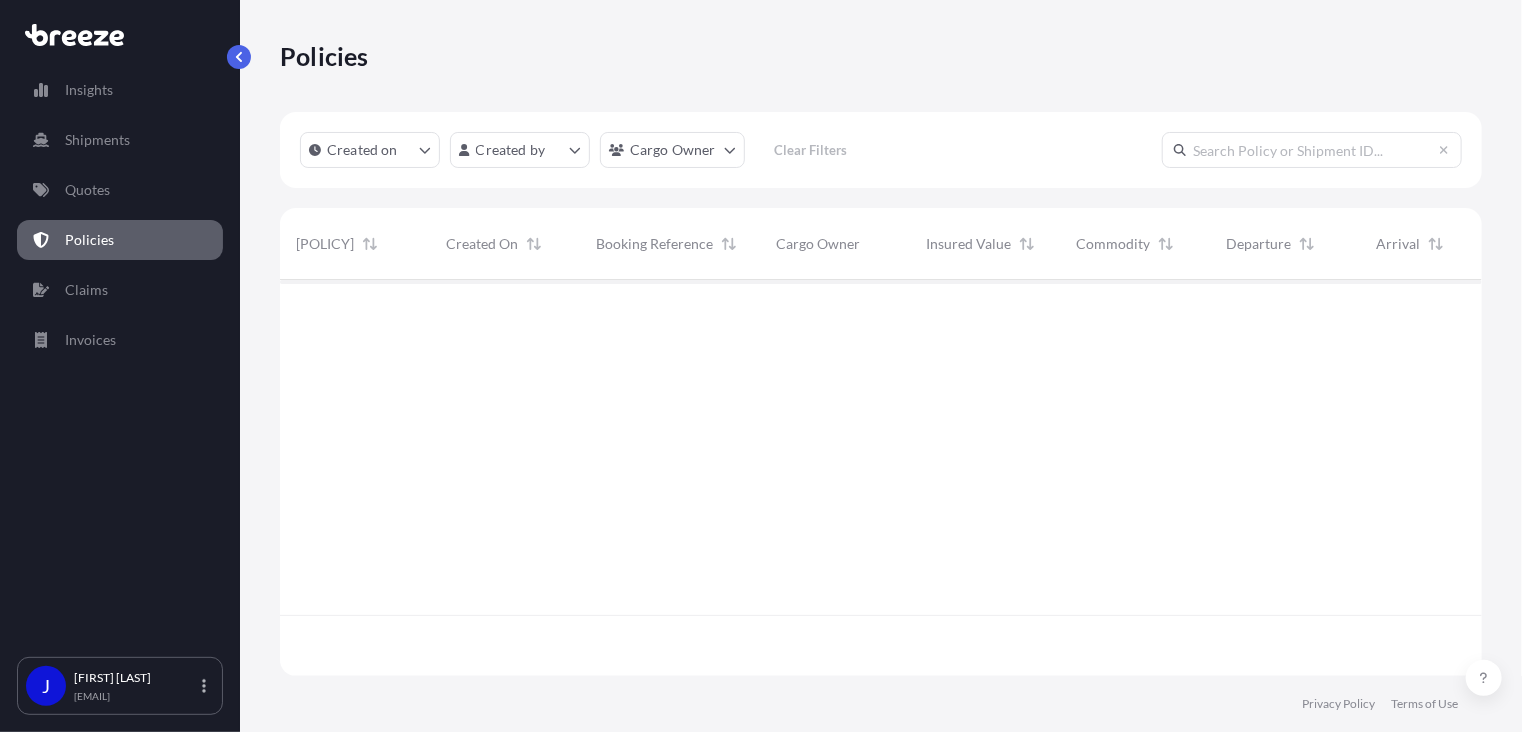 click at bounding box center (1312, 150) 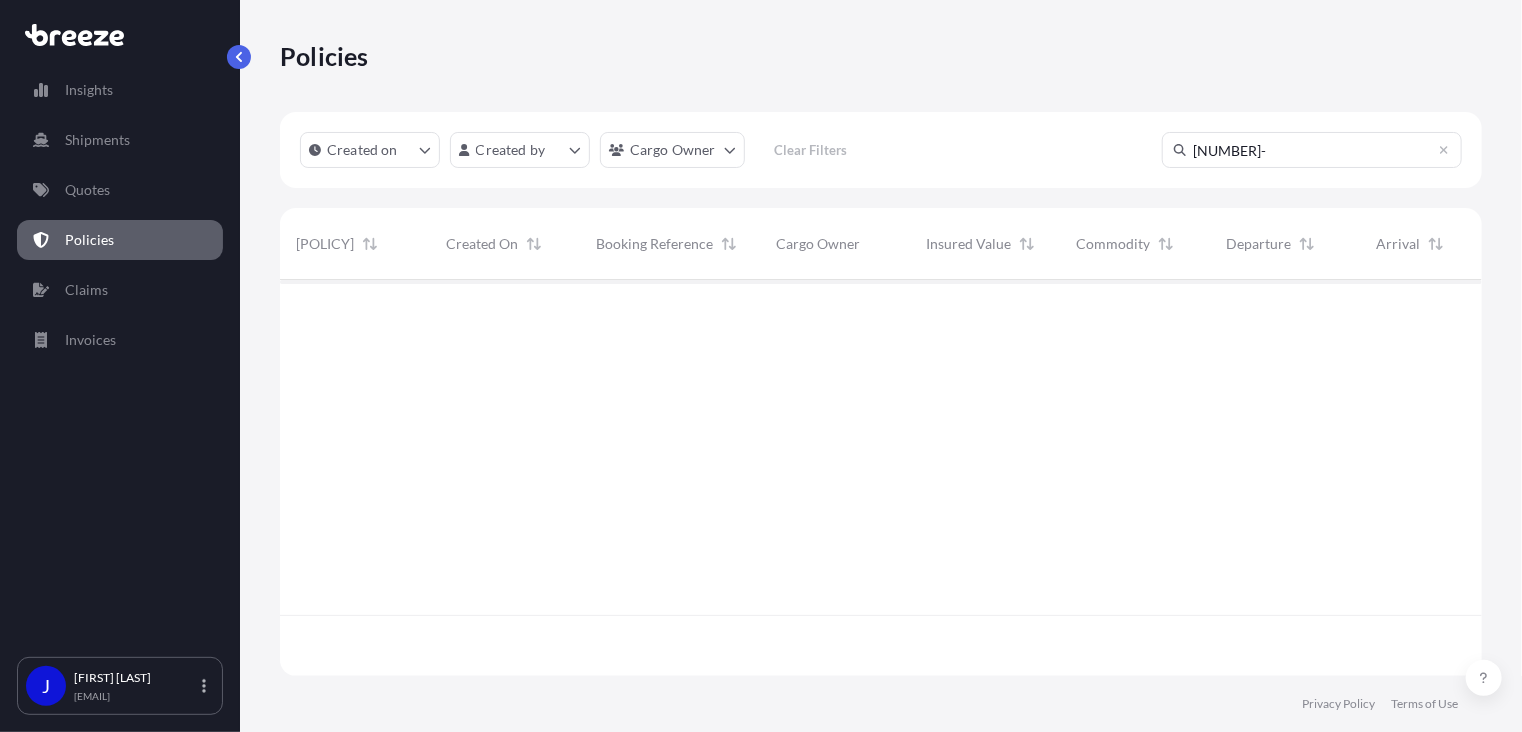 type on "[NUMBER]-" 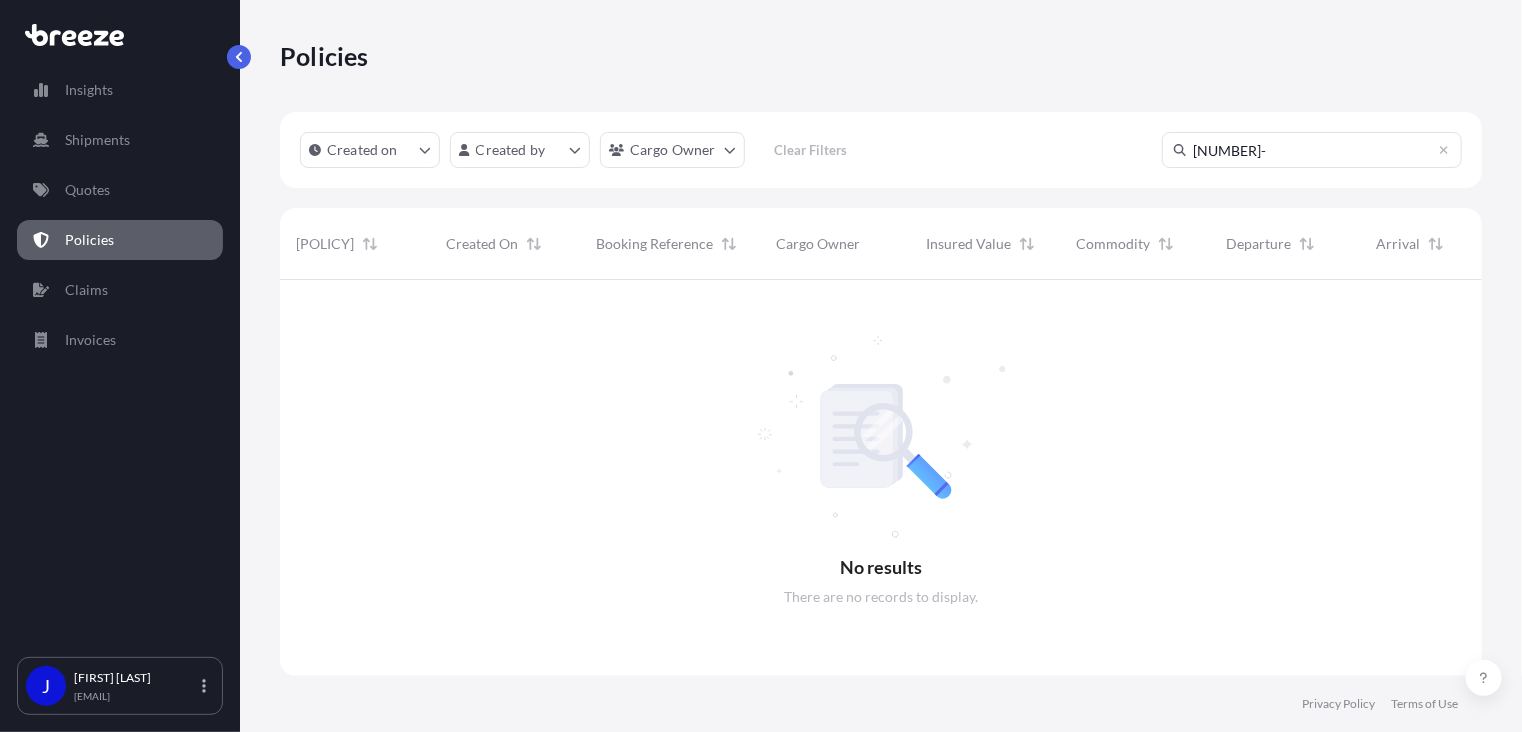 scroll, scrollTop: 16, scrollLeft: 16, axis: both 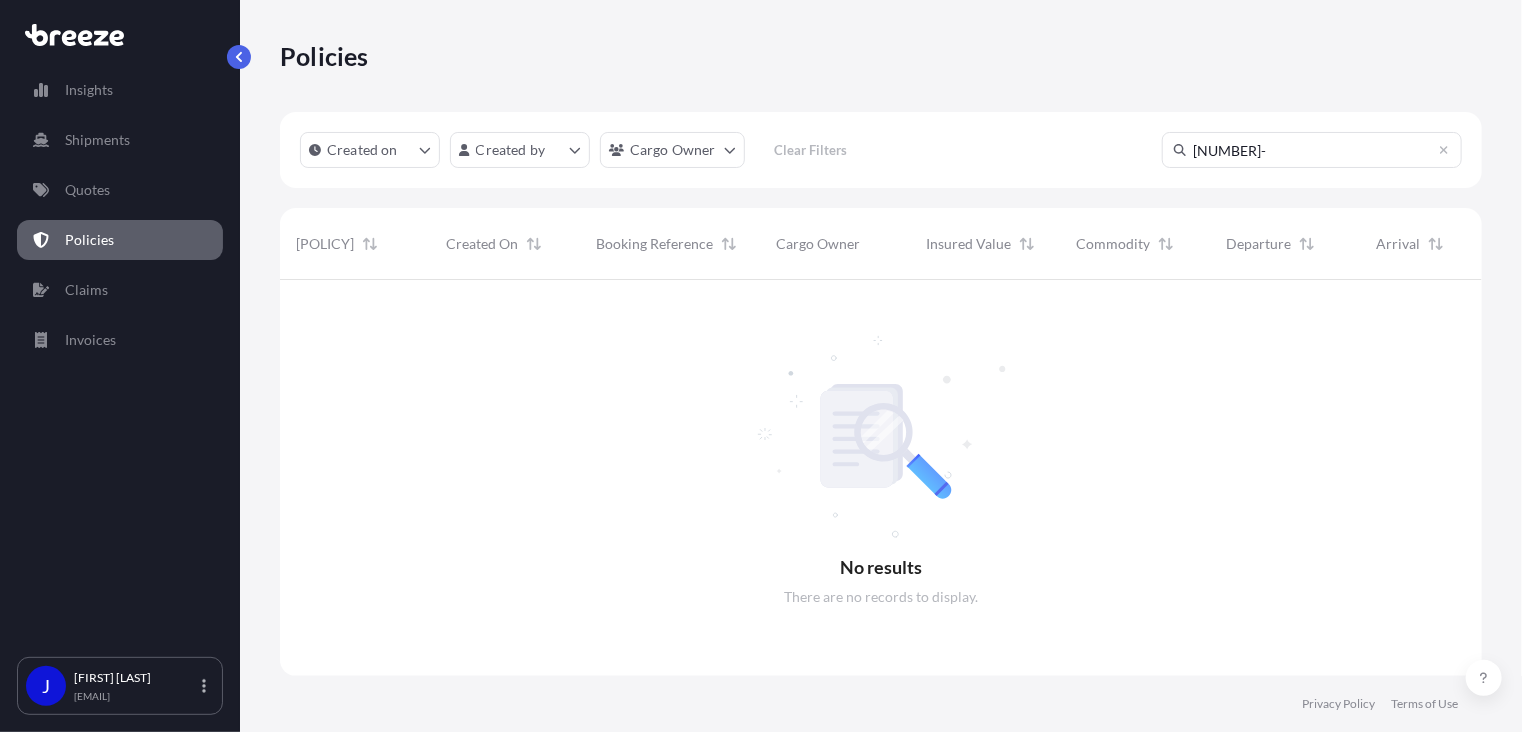 click on "Policies" at bounding box center (89, 240) 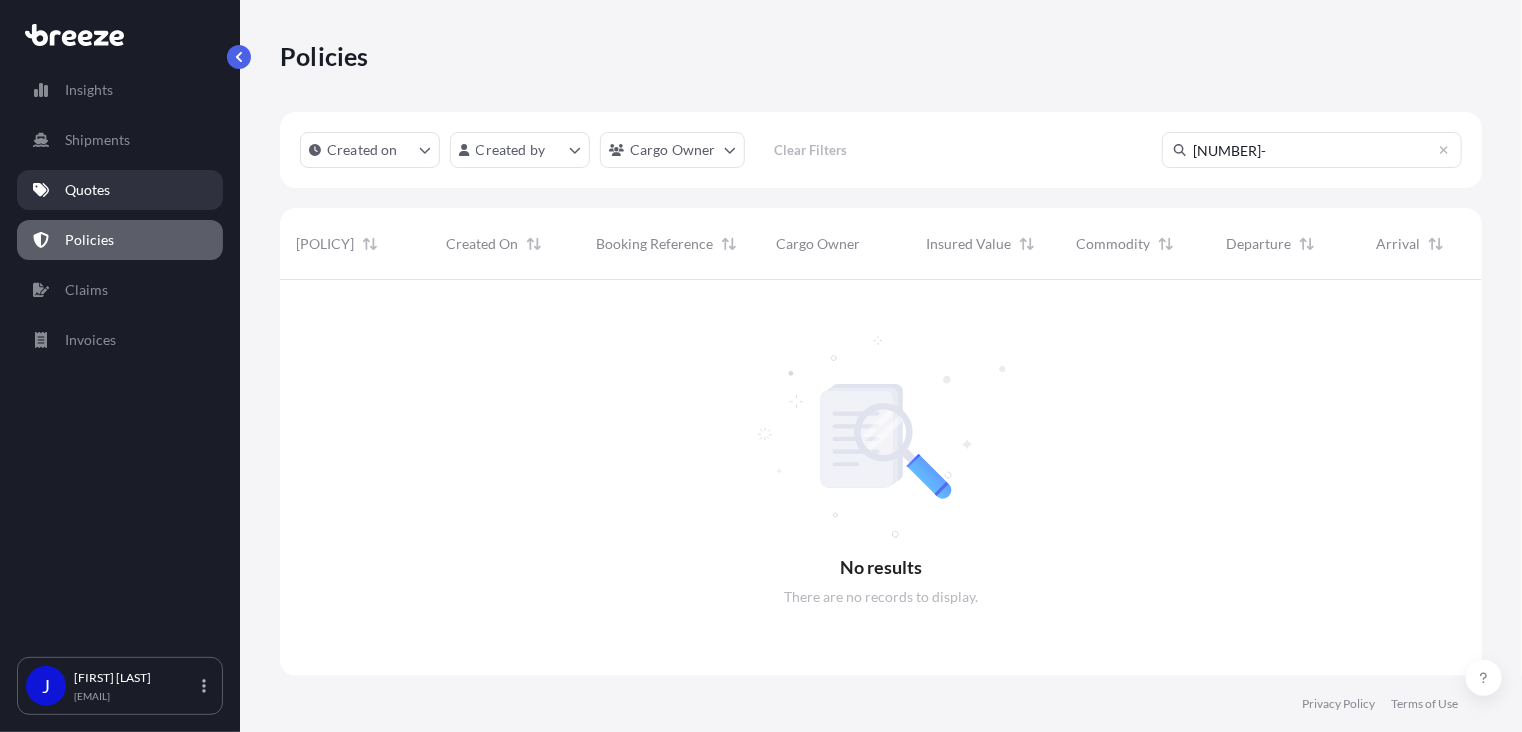 click on "Quotes" at bounding box center (120, 190) 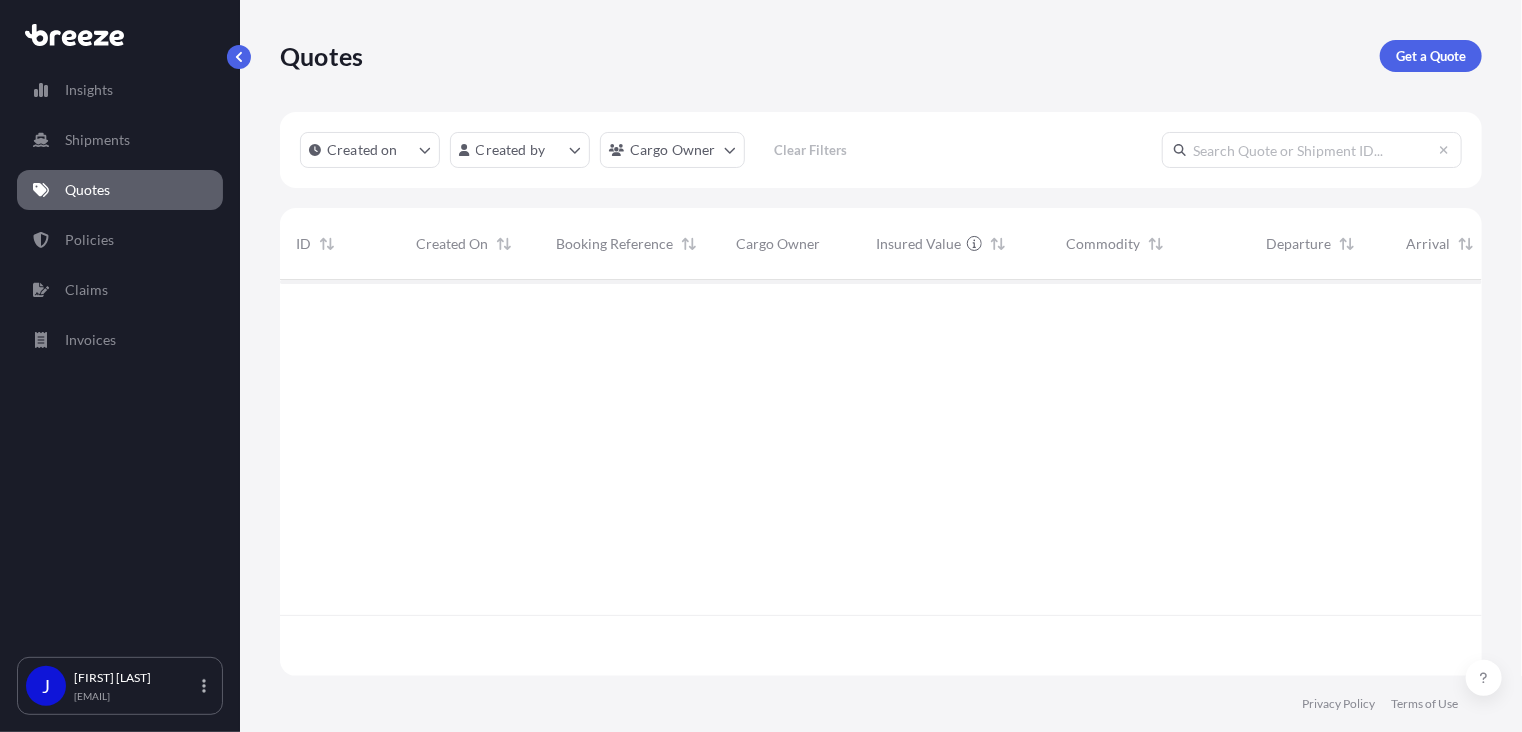 scroll, scrollTop: 16, scrollLeft: 16, axis: both 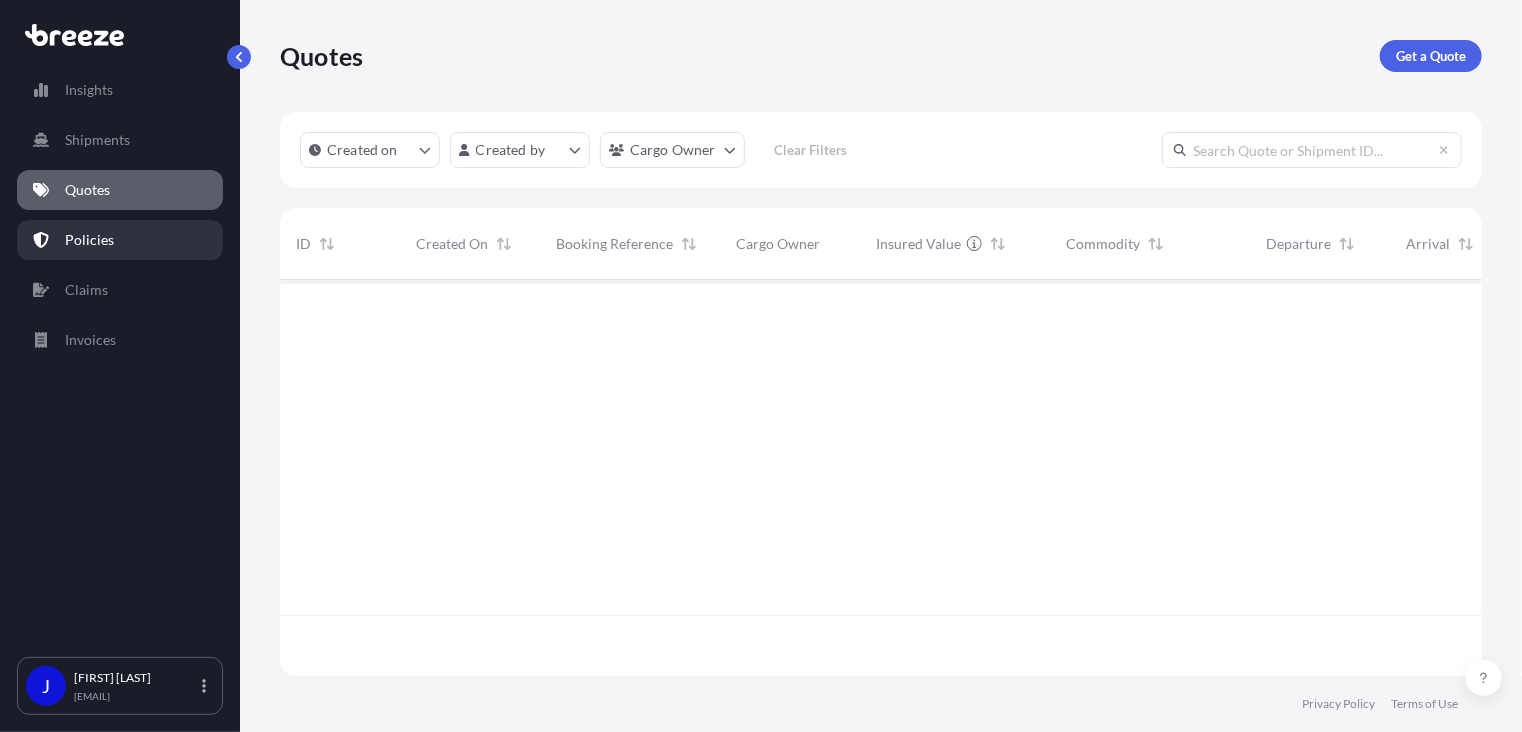 click on "Policies" at bounding box center (89, 240) 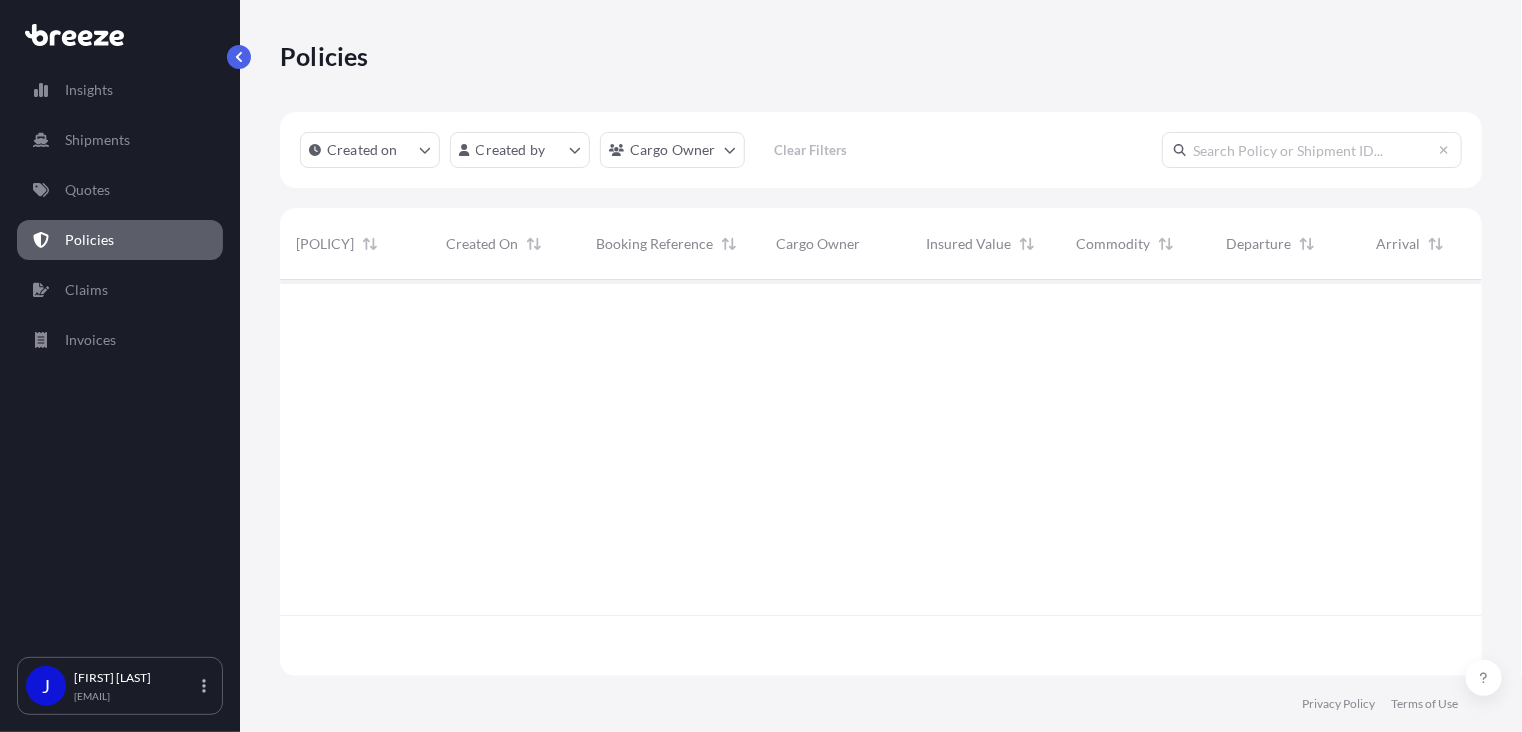 scroll, scrollTop: 16, scrollLeft: 16, axis: both 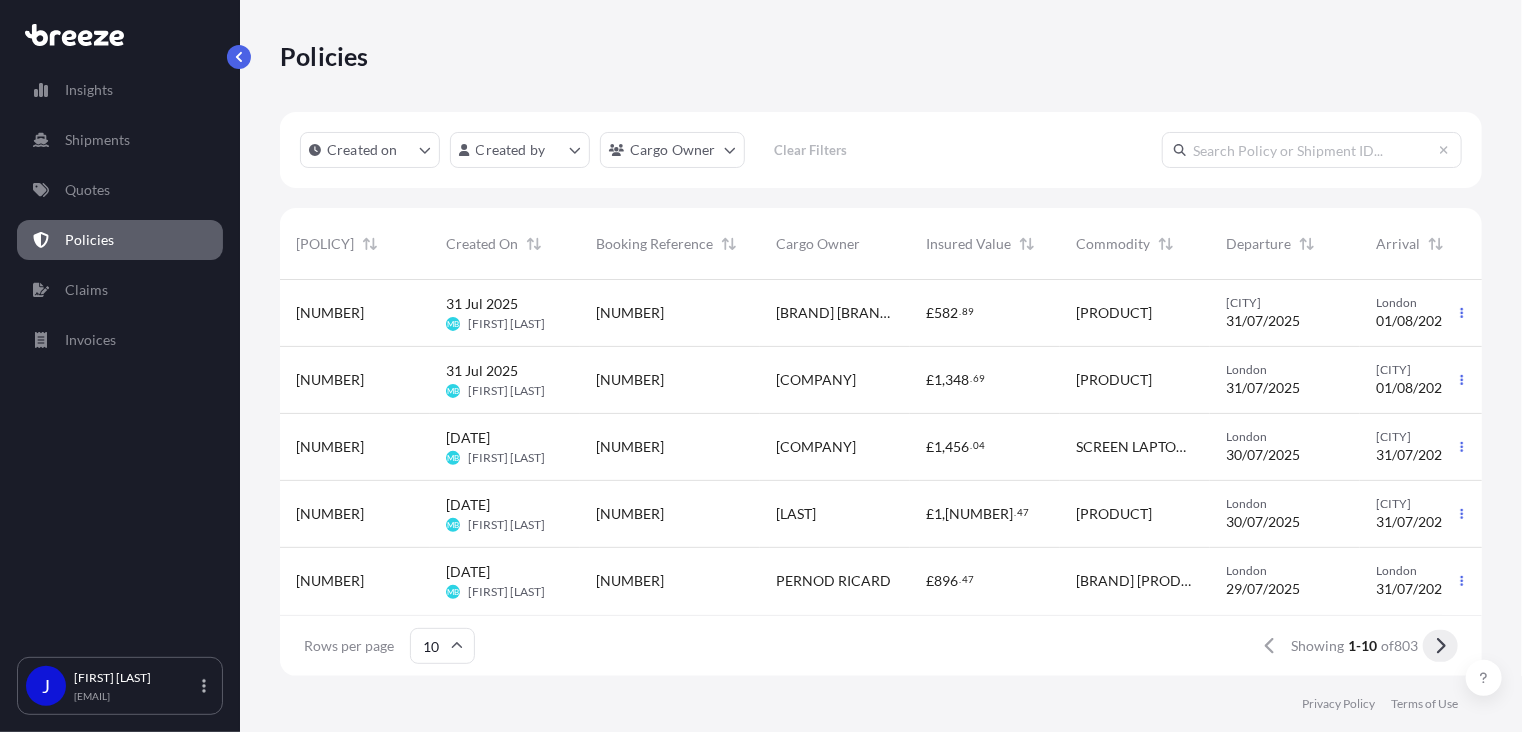click 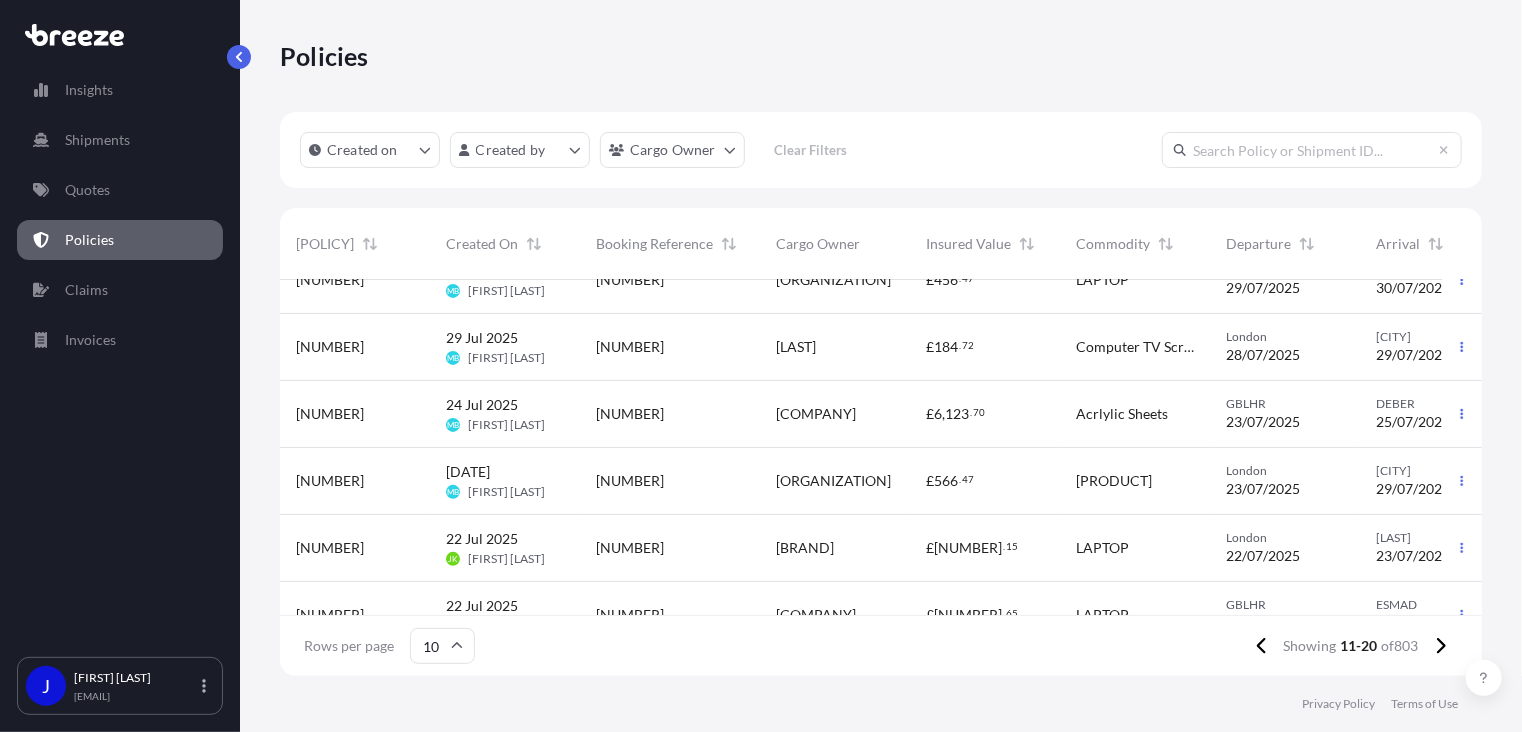 scroll, scrollTop: 350, scrollLeft: 0, axis: vertical 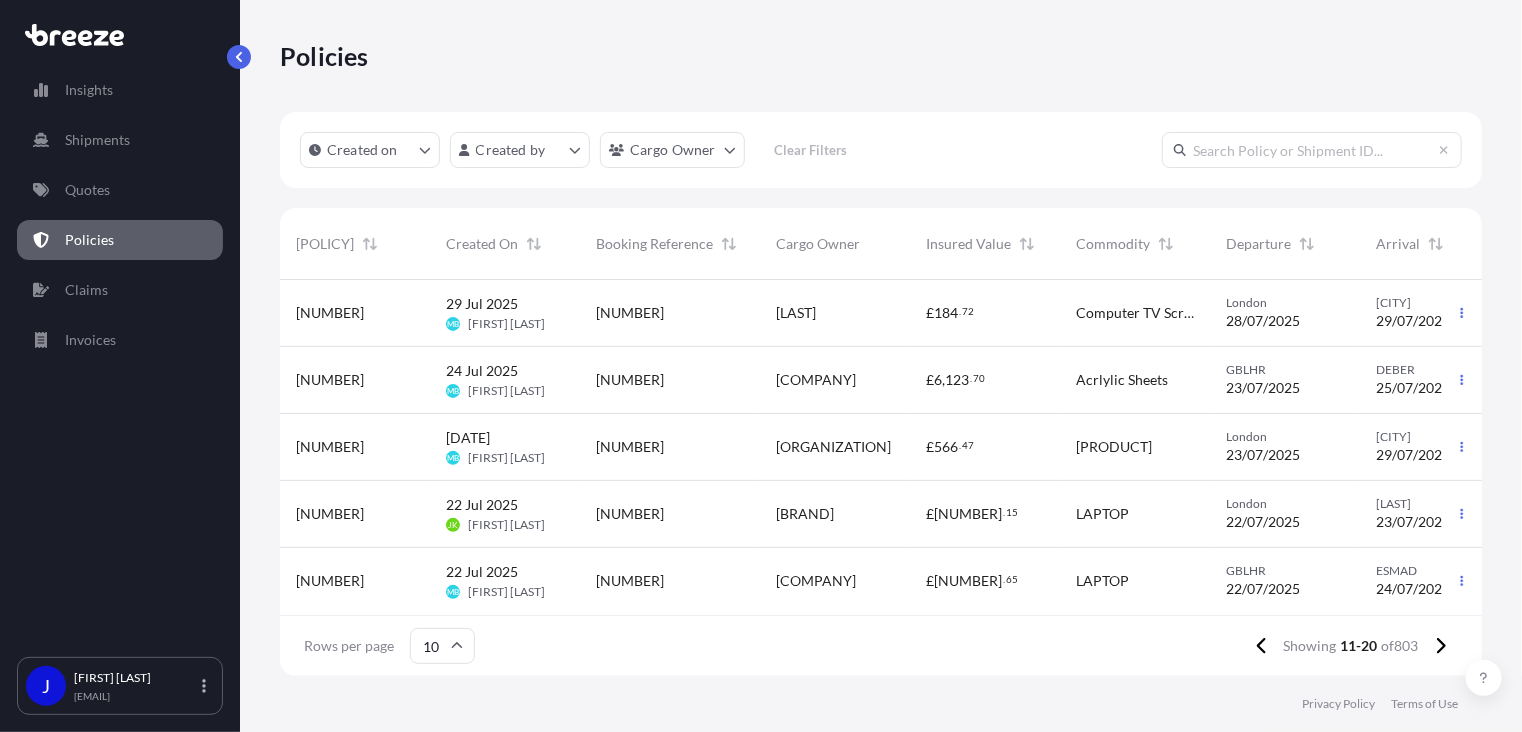 drag, startPoint x: 1440, startPoint y: 646, endPoint x: 1243, endPoint y: 599, distance: 202.529 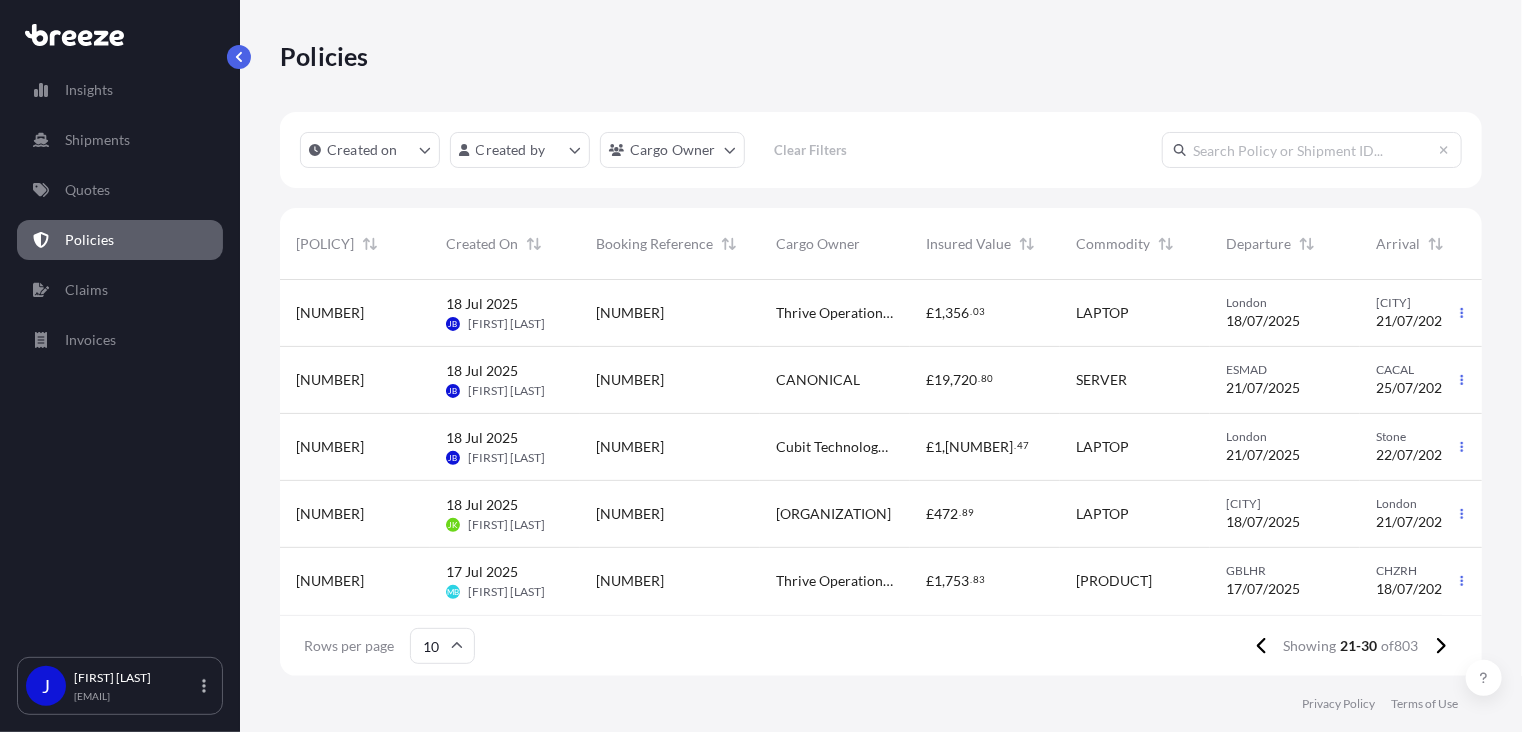 scroll, scrollTop: 350, scrollLeft: 0, axis: vertical 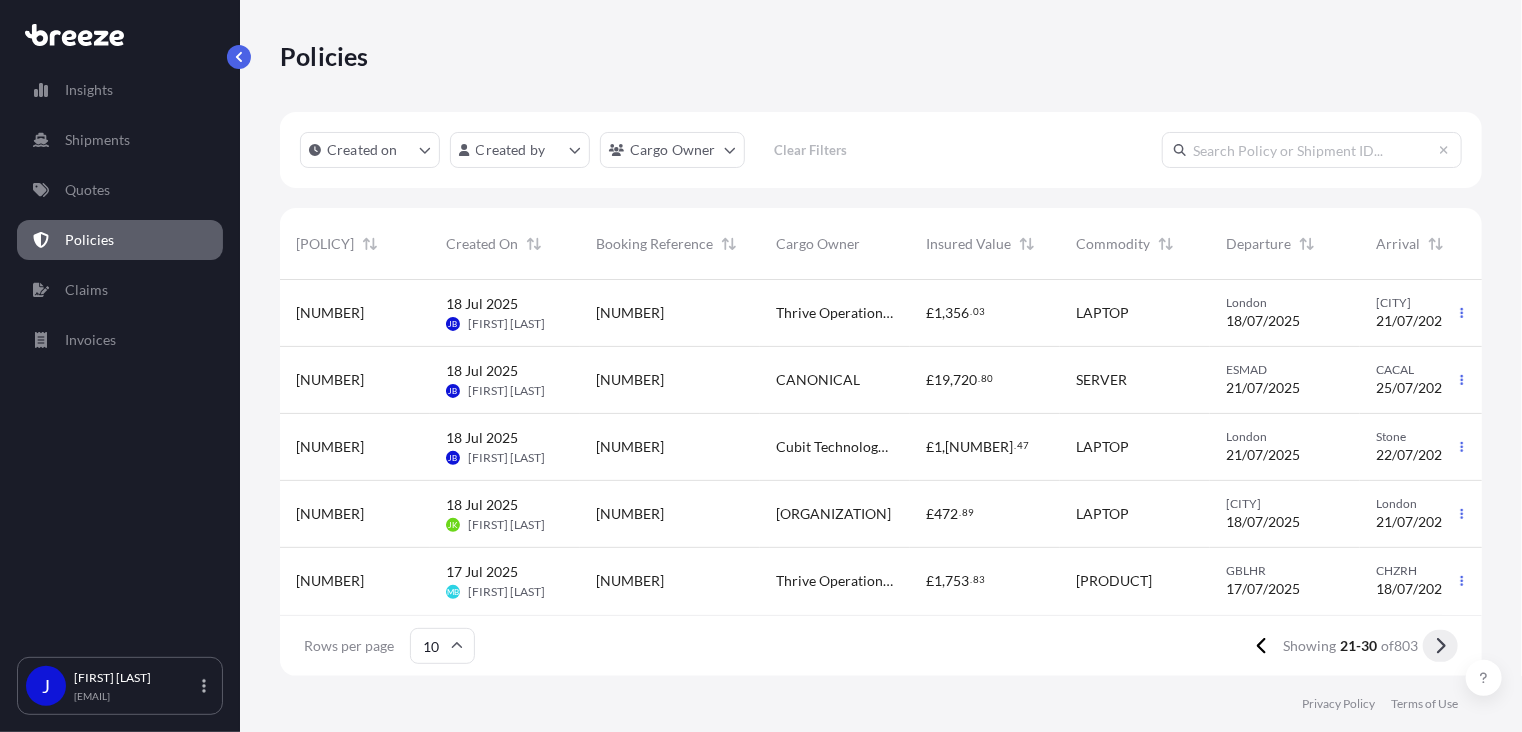 click at bounding box center [1440, 646] 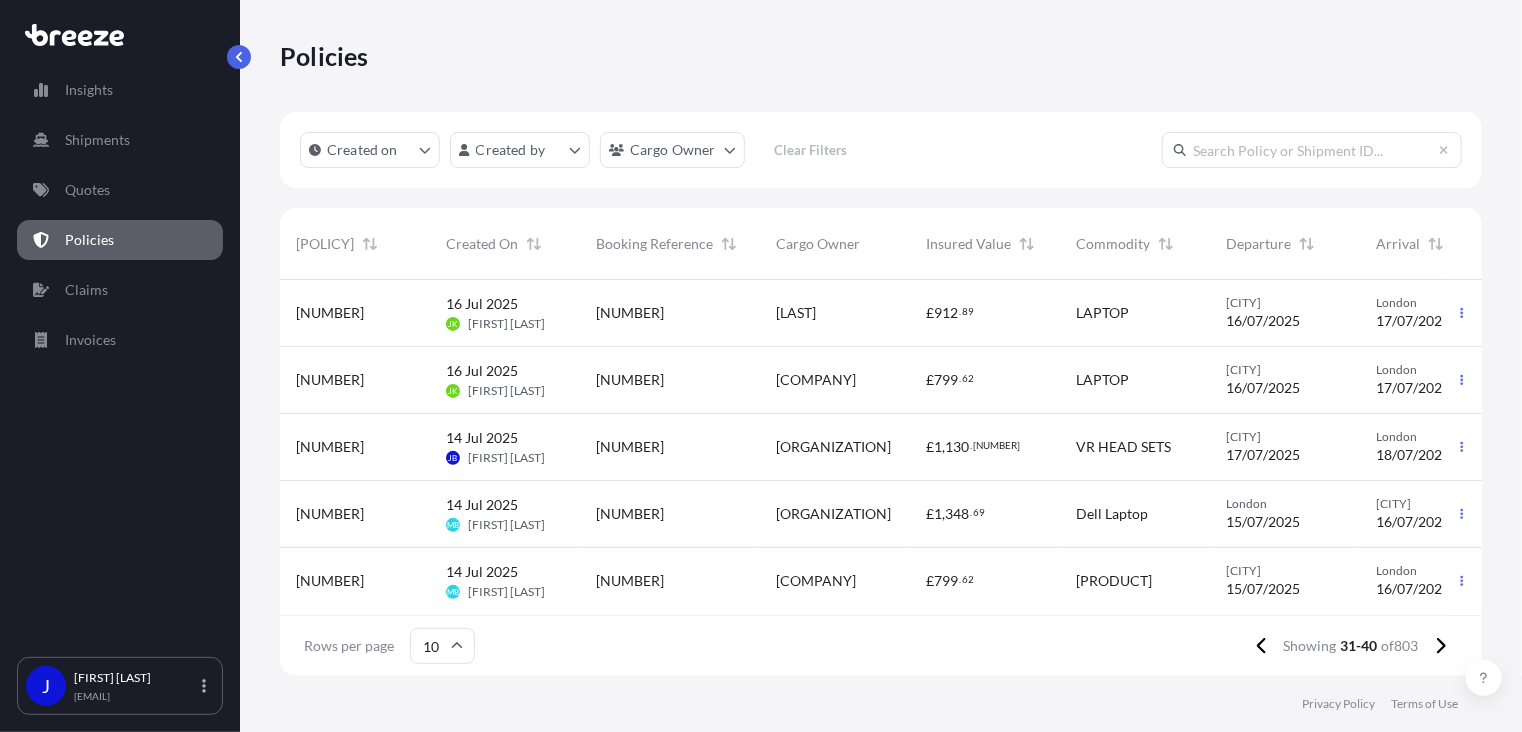 scroll, scrollTop: 350, scrollLeft: 0, axis: vertical 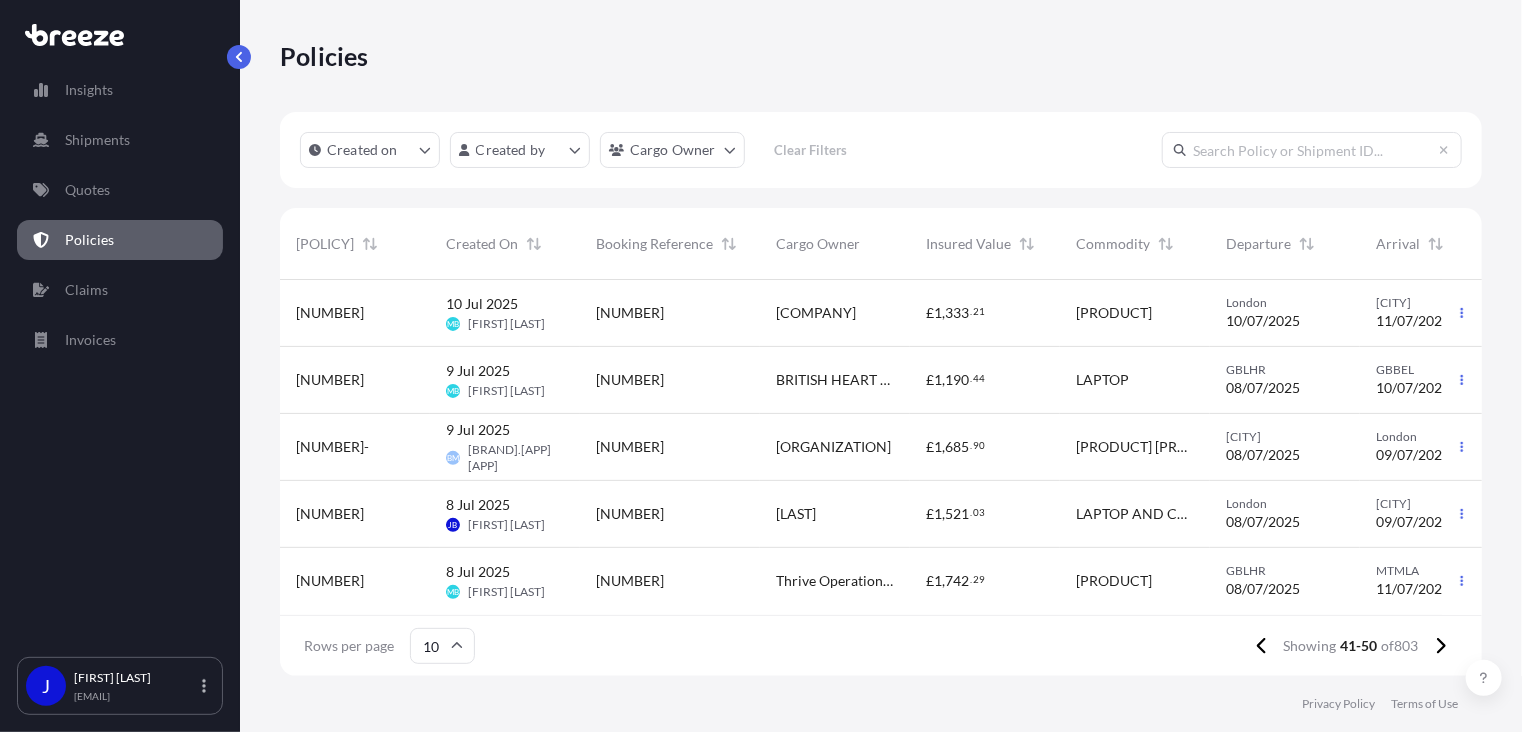 click at bounding box center (1312, 150) 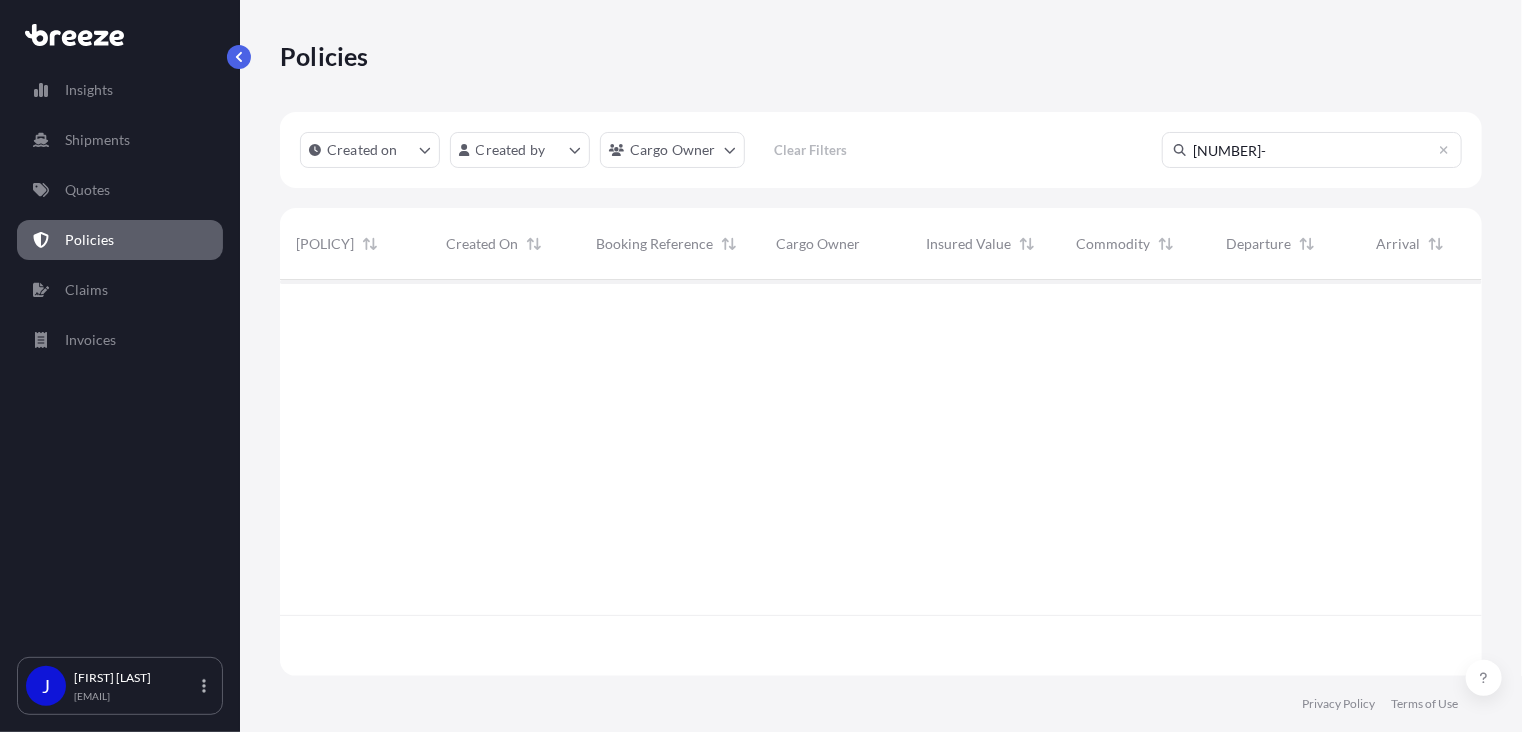 scroll, scrollTop: 0, scrollLeft: 0, axis: both 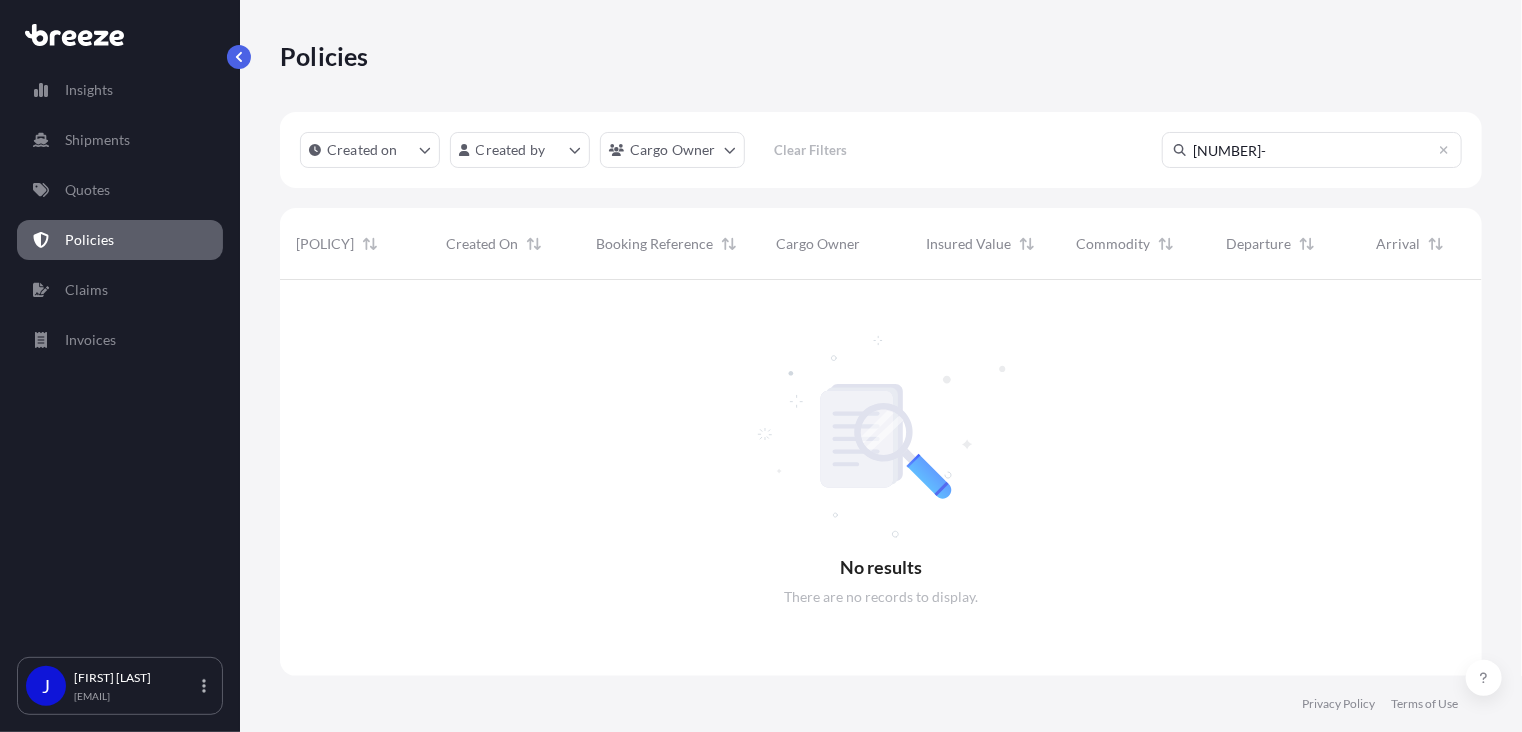 click on "[NUMBER]-" at bounding box center (1312, 150) 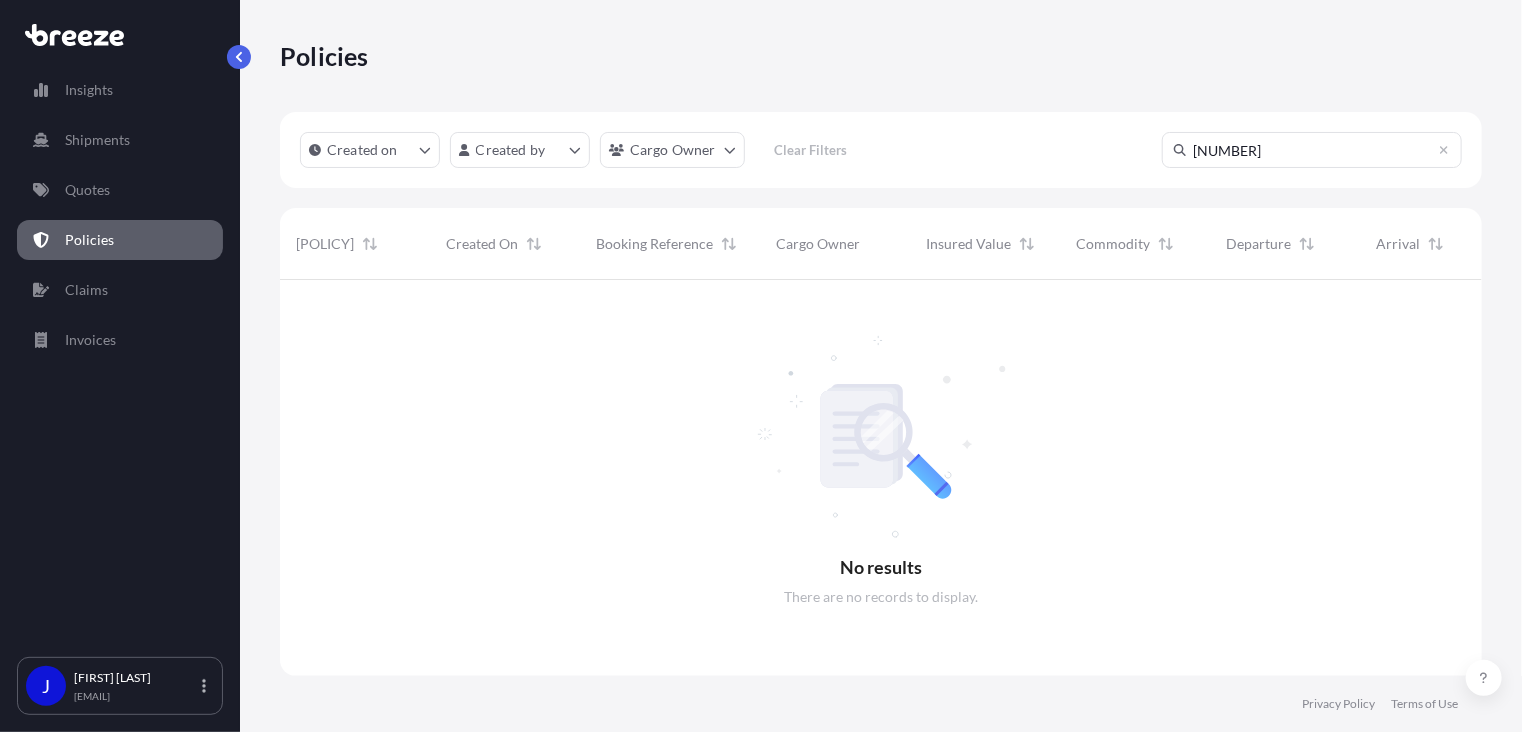type on "B" 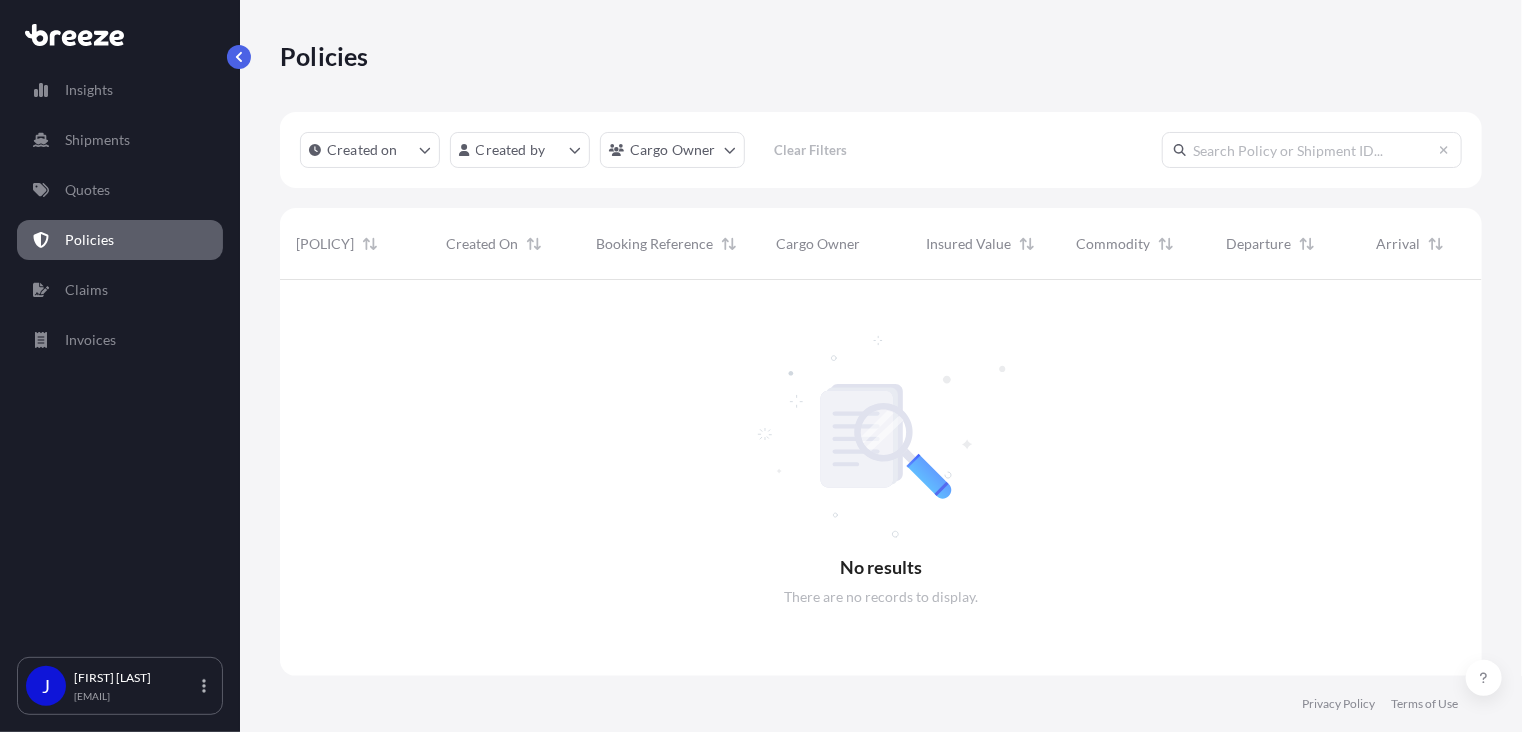 scroll, scrollTop: 392, scrollLeft: 1187, axis: both 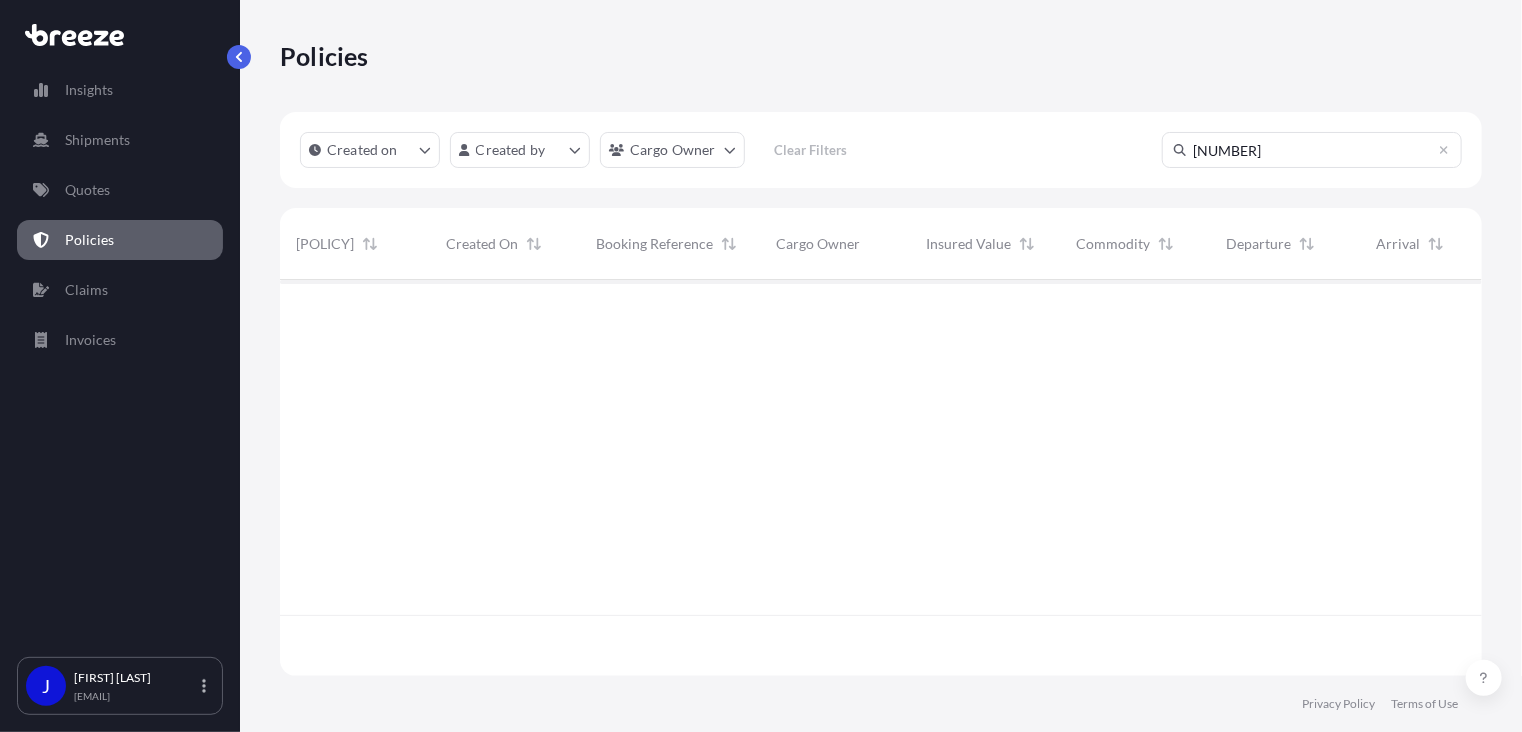 type on "[NUMBER]" 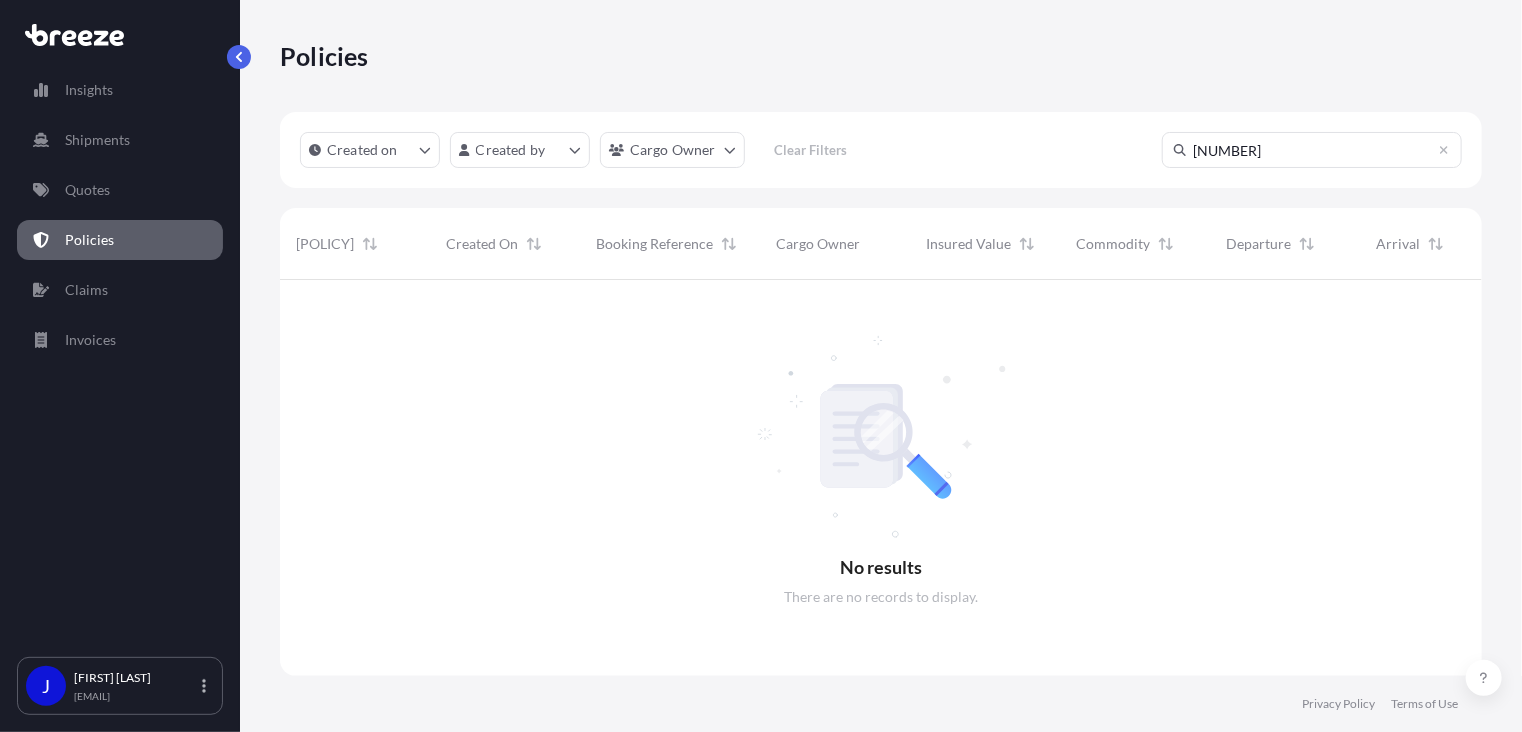 scroll, scrollTop: 16, scrollLeft: 16, axis: both 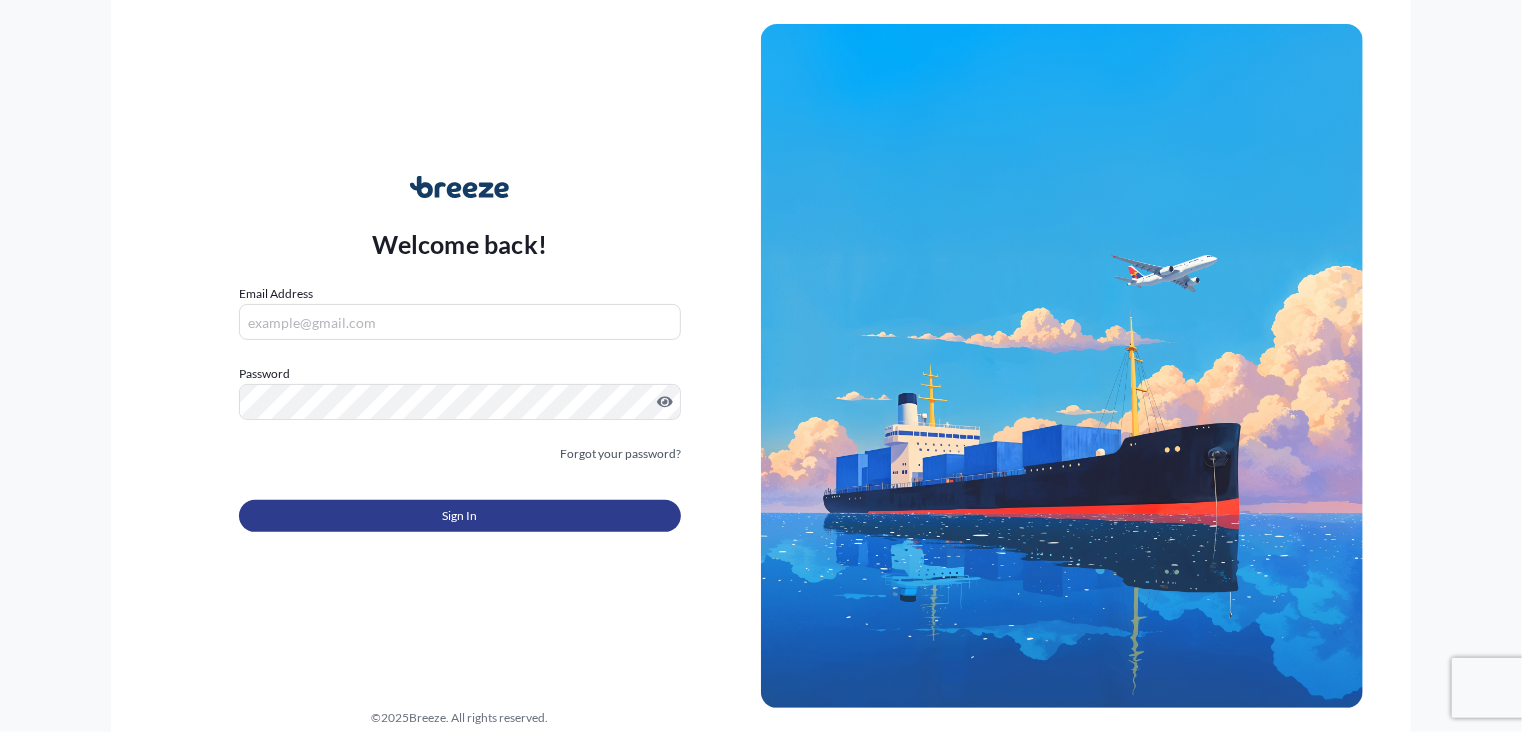 type on "[EMAIL]" 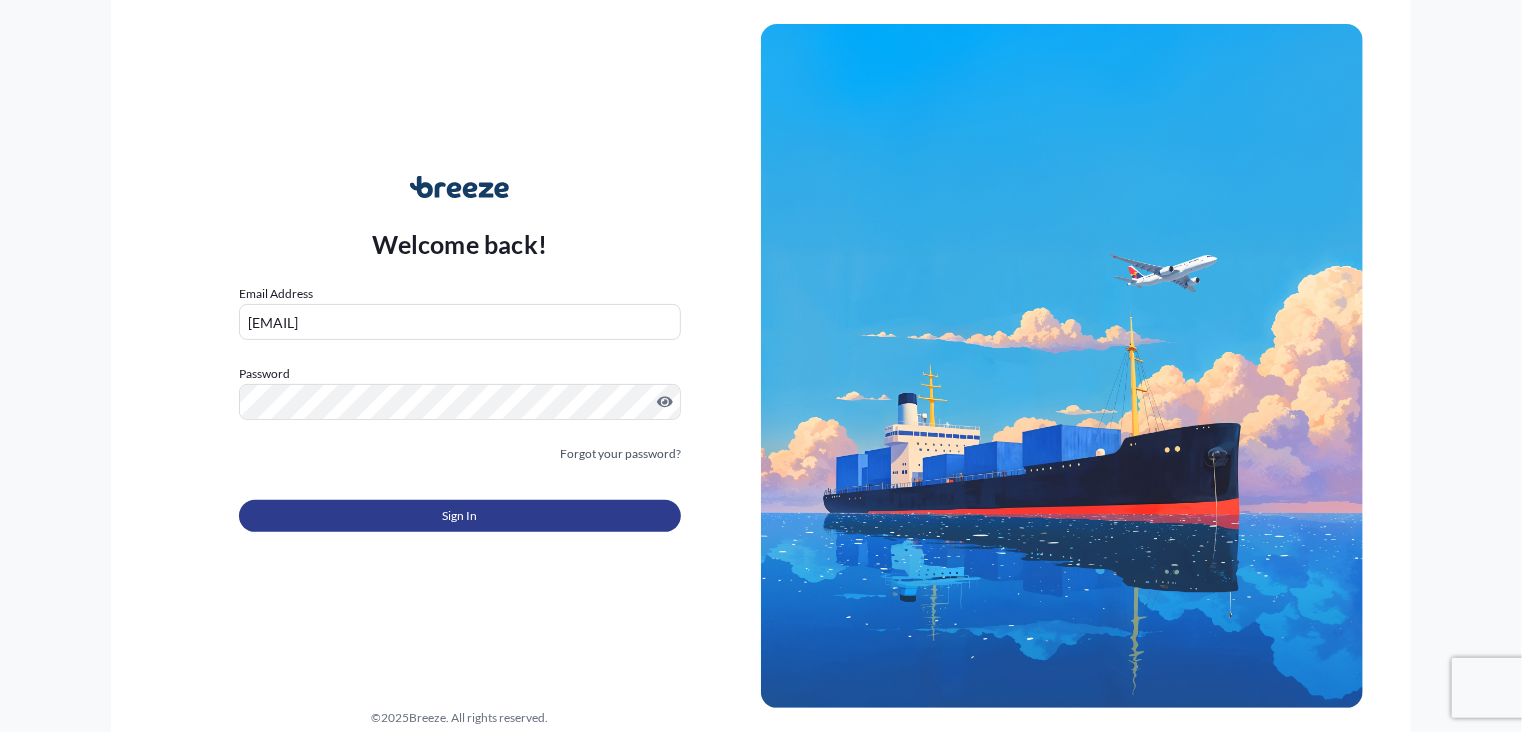 click on "Sign In" at bounding box center (460, 516) 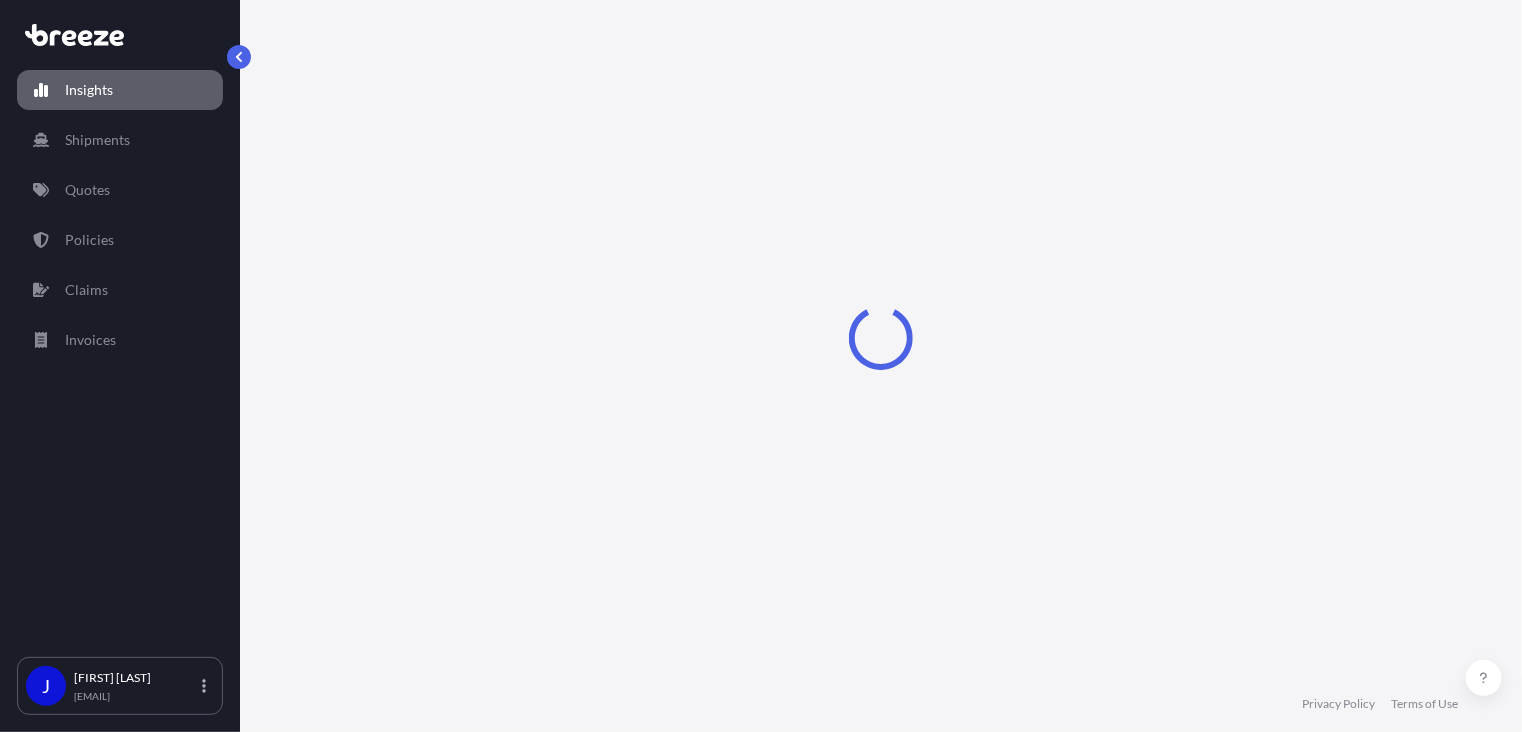 select on "2025" 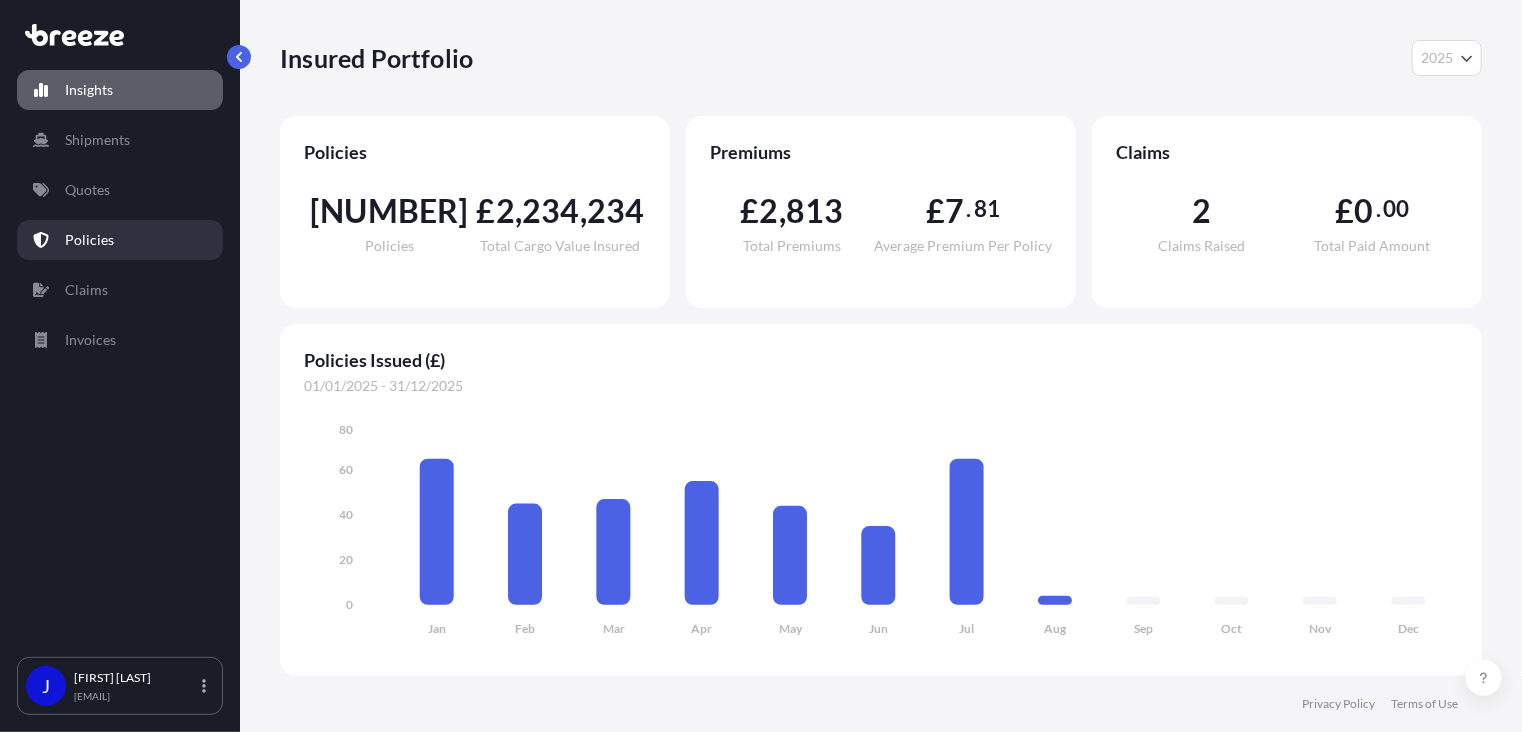 click on "Policies" at bounding box center (89, 240) 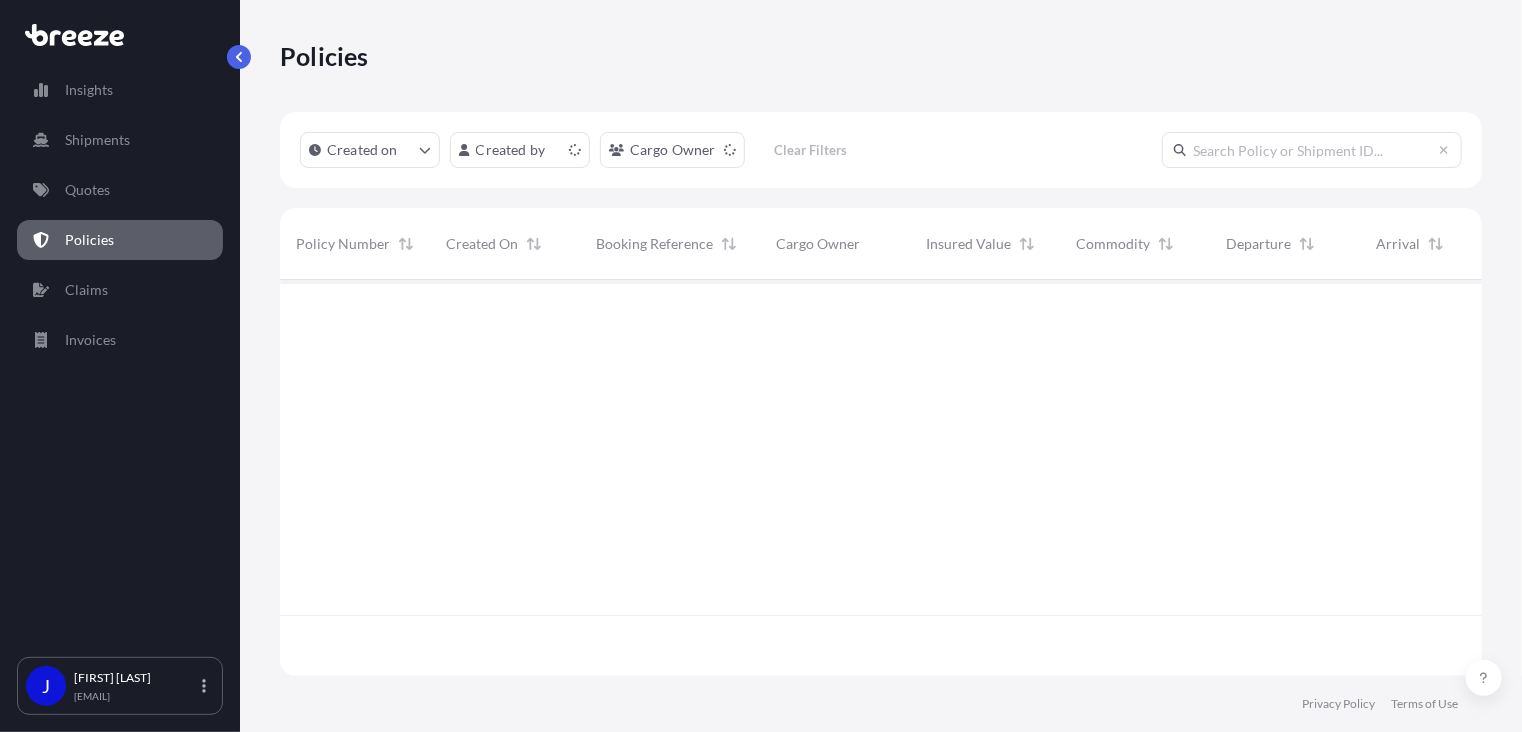 scroll, scrollTop: 16, scrollLeft: 16, axis: both 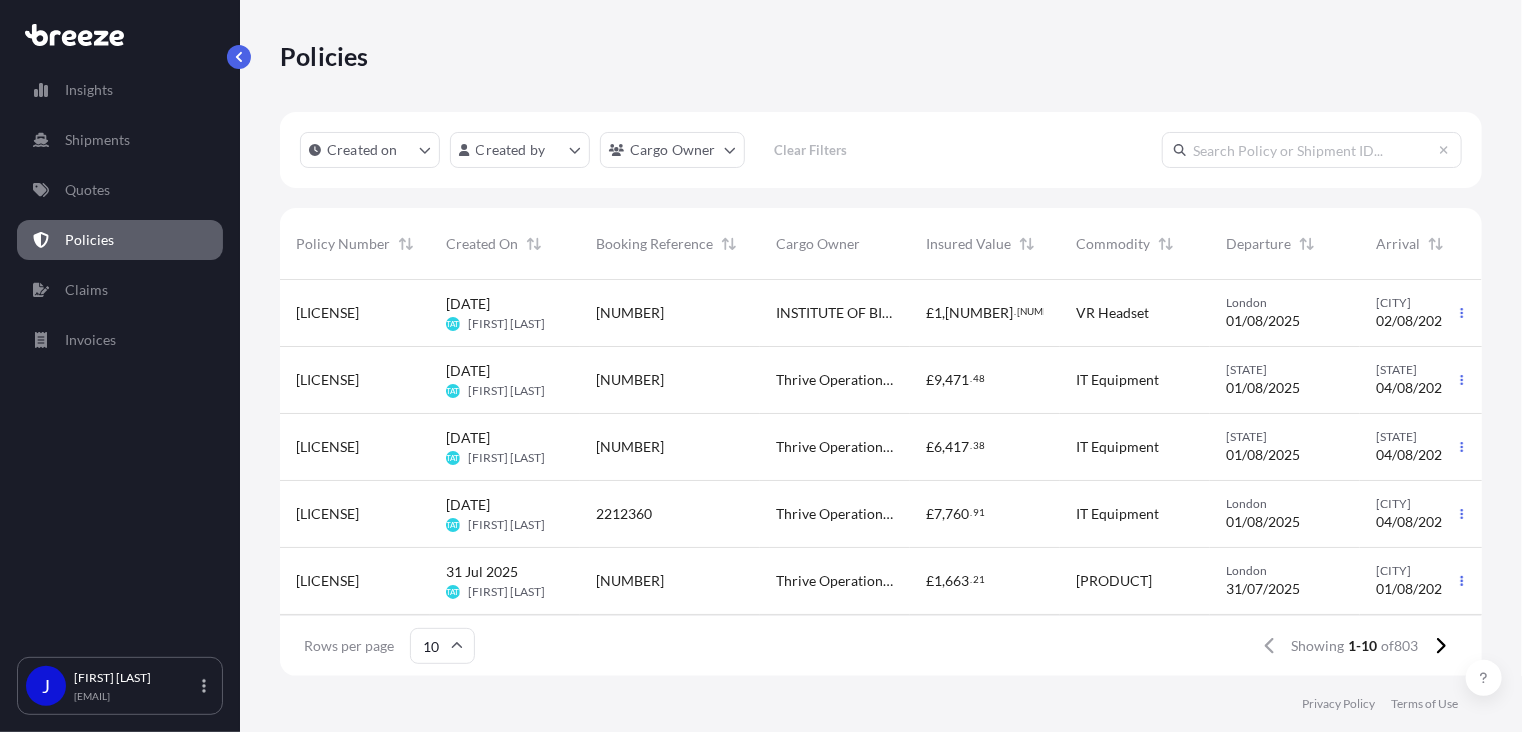 click at bounding box center [1312, 150] 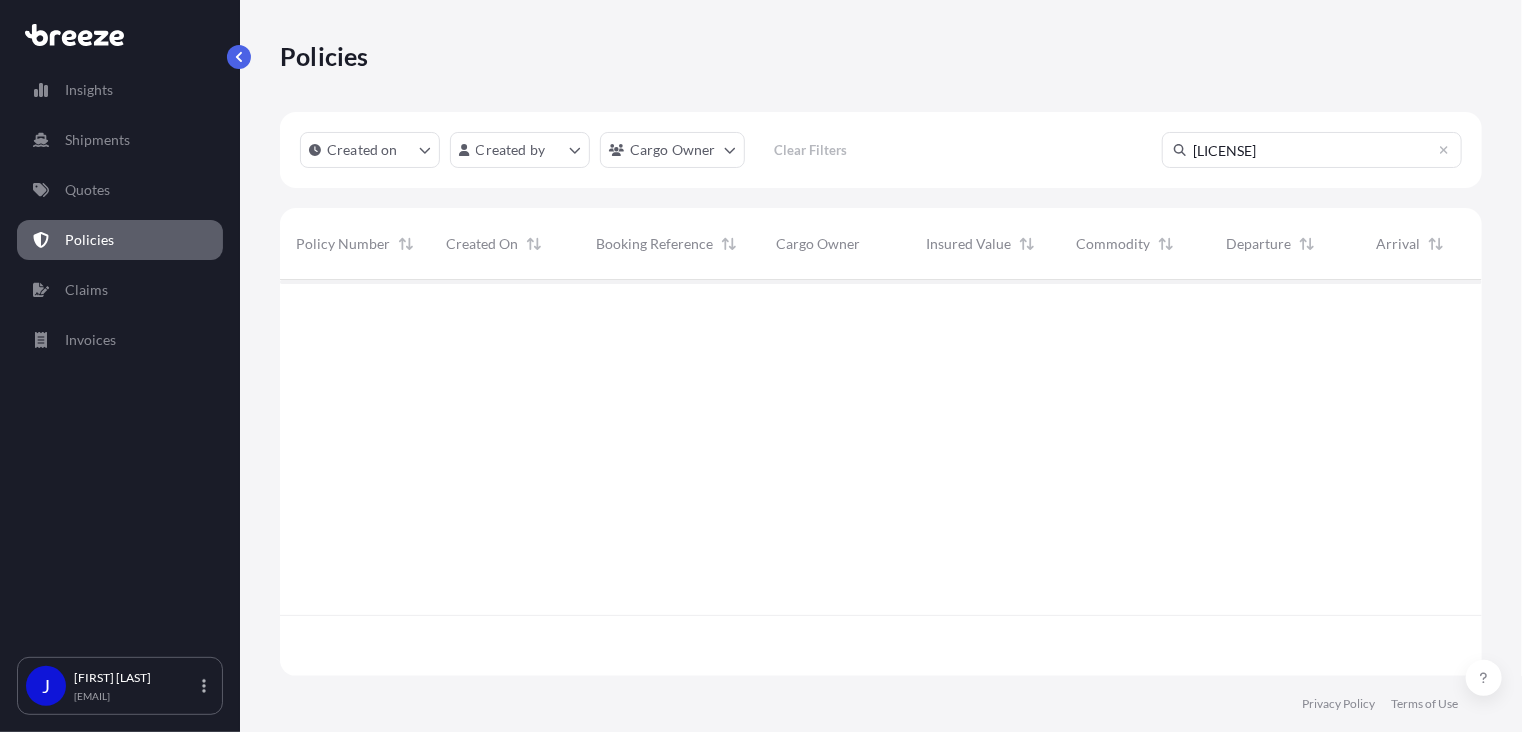 type on "[LICENSE]" 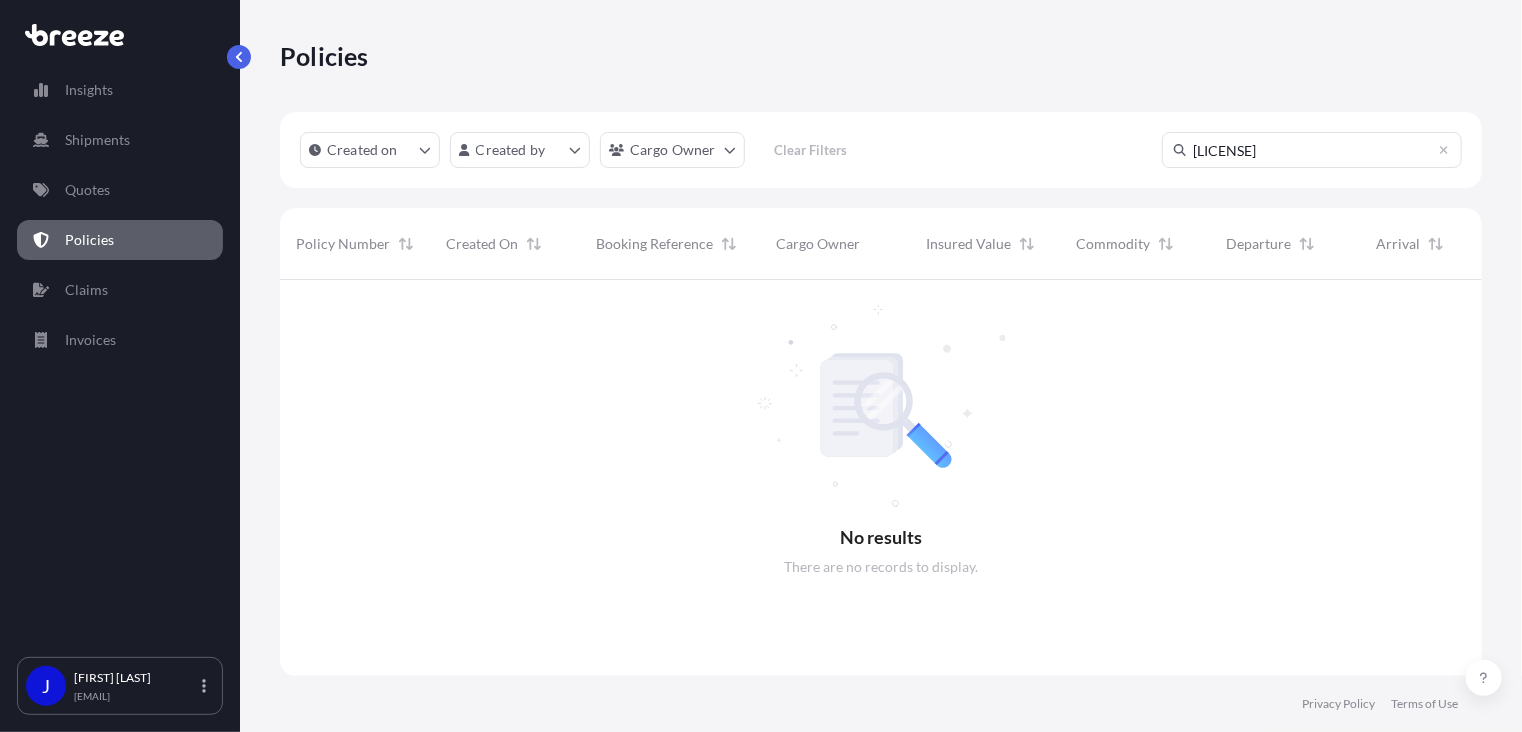 scroll, scrollTop: 16, scrollLeft: 16, axis: both 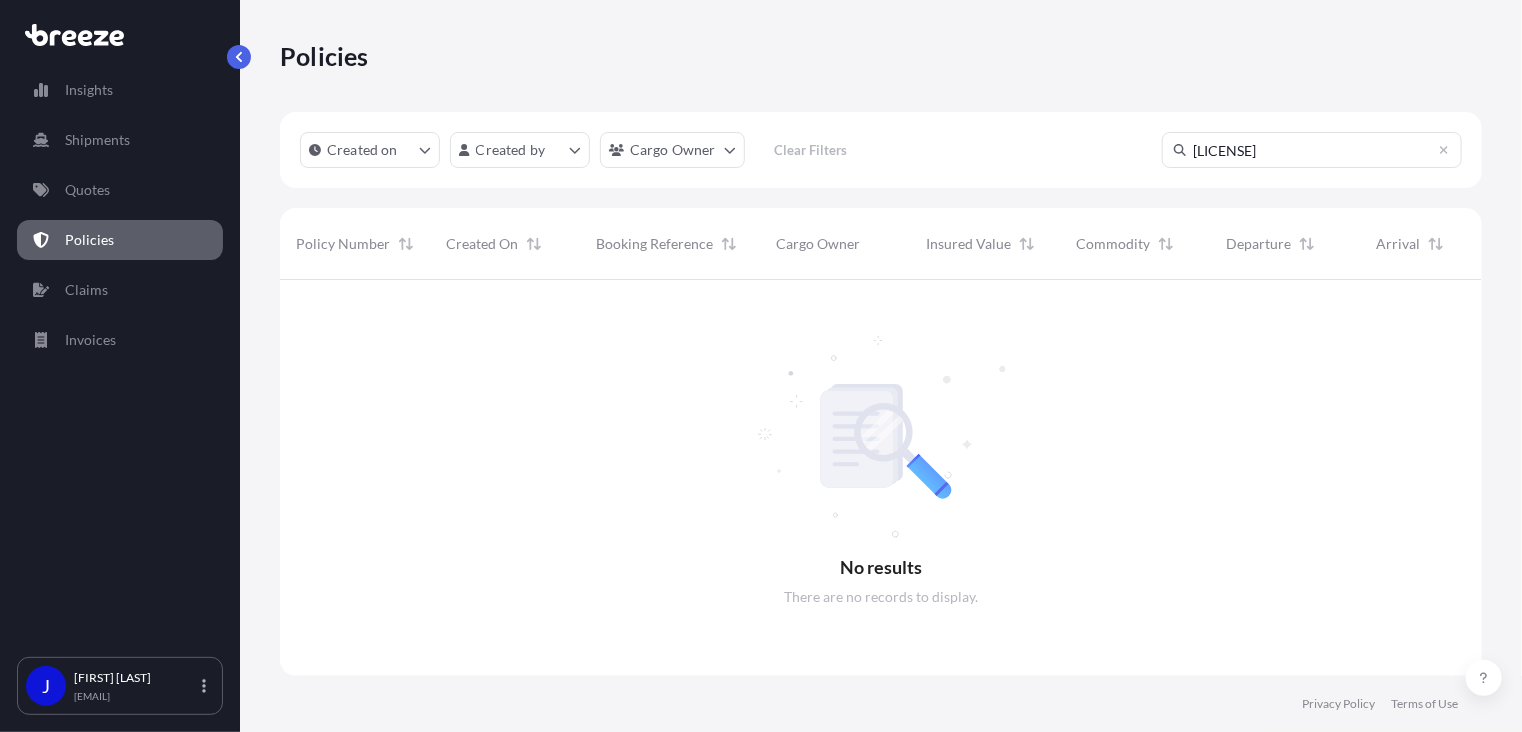 click on "Quotes" at bounding box center (120, 190) 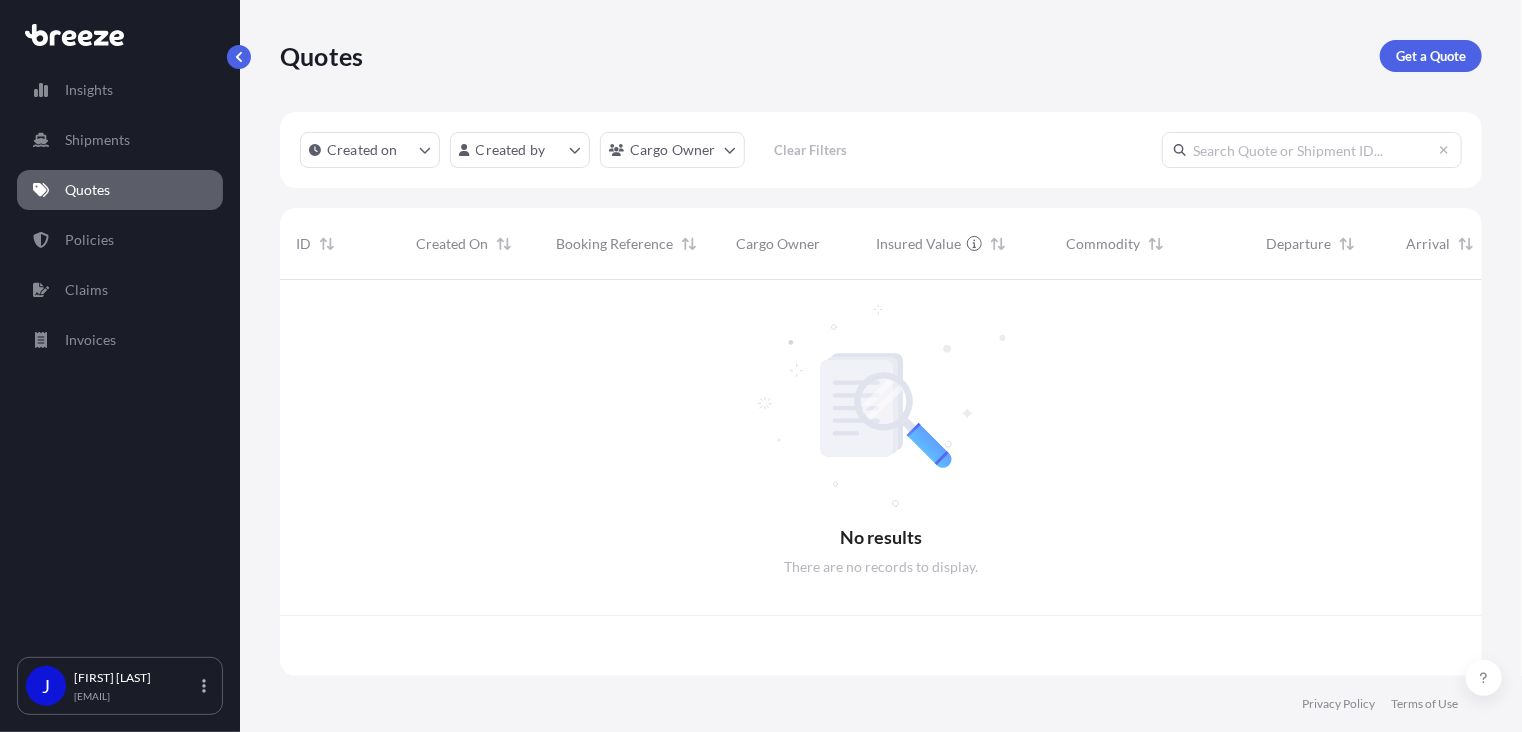 scroll, scrollTop: 16, scrollLeft: 16, axis: both 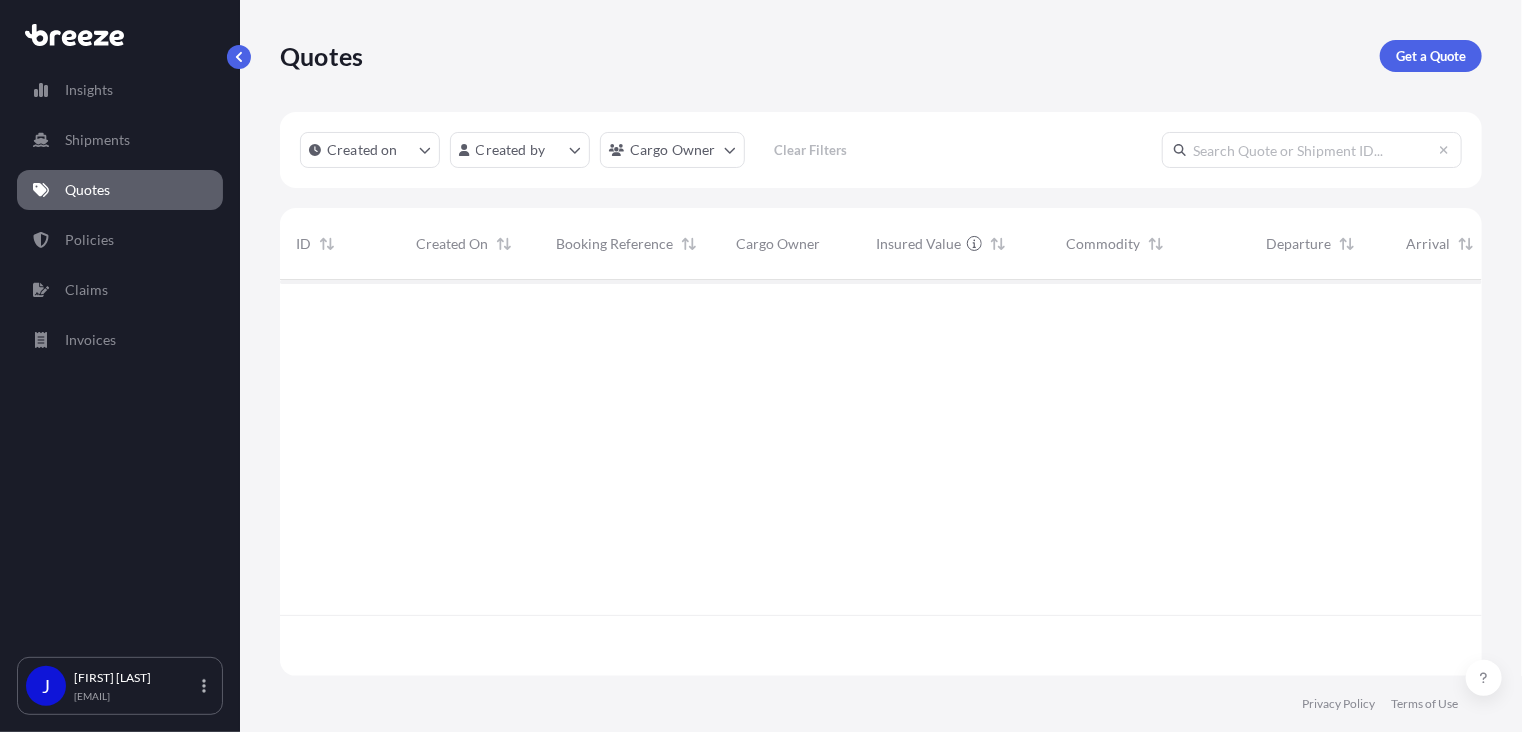 click at bounding box center [1312, 150] 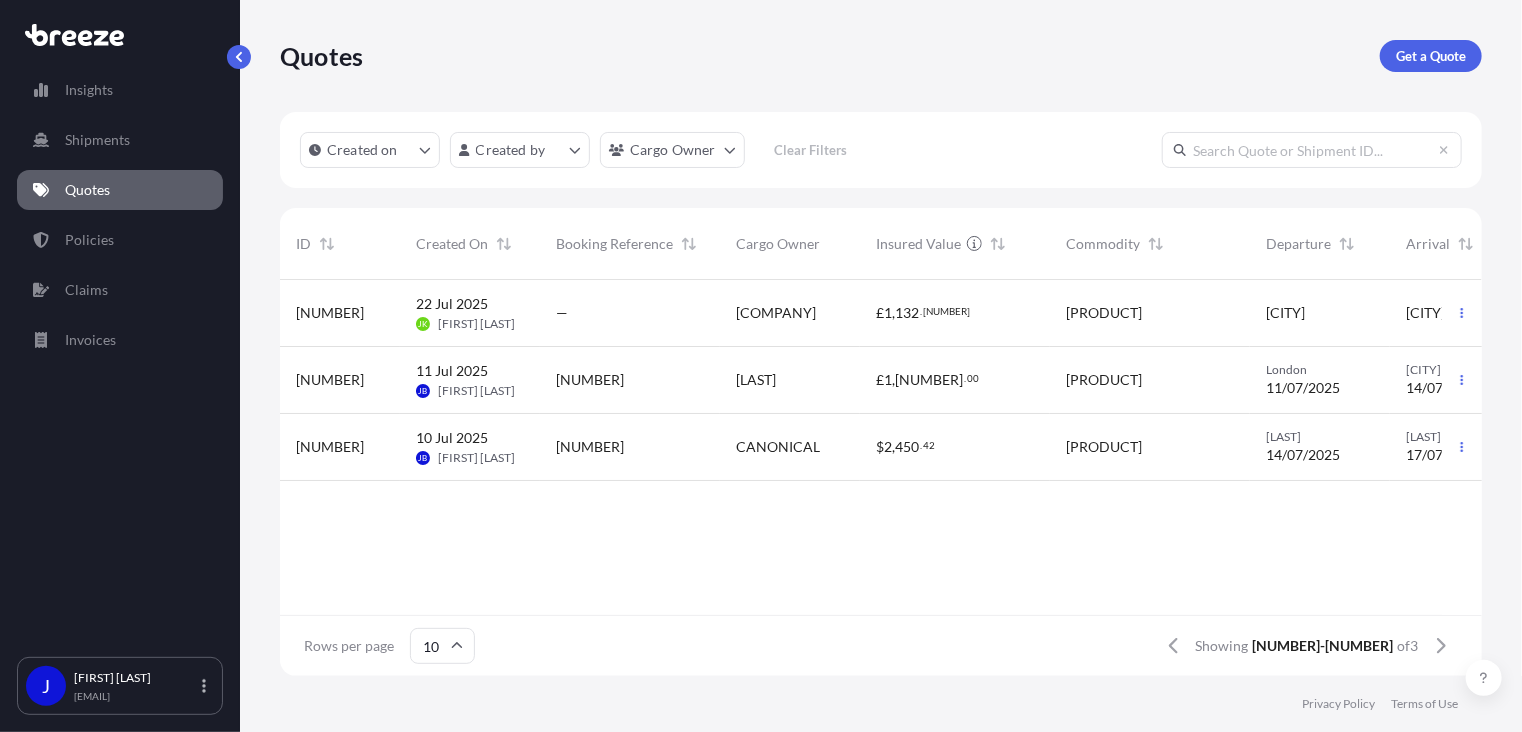 paste on "[NUMBER]" 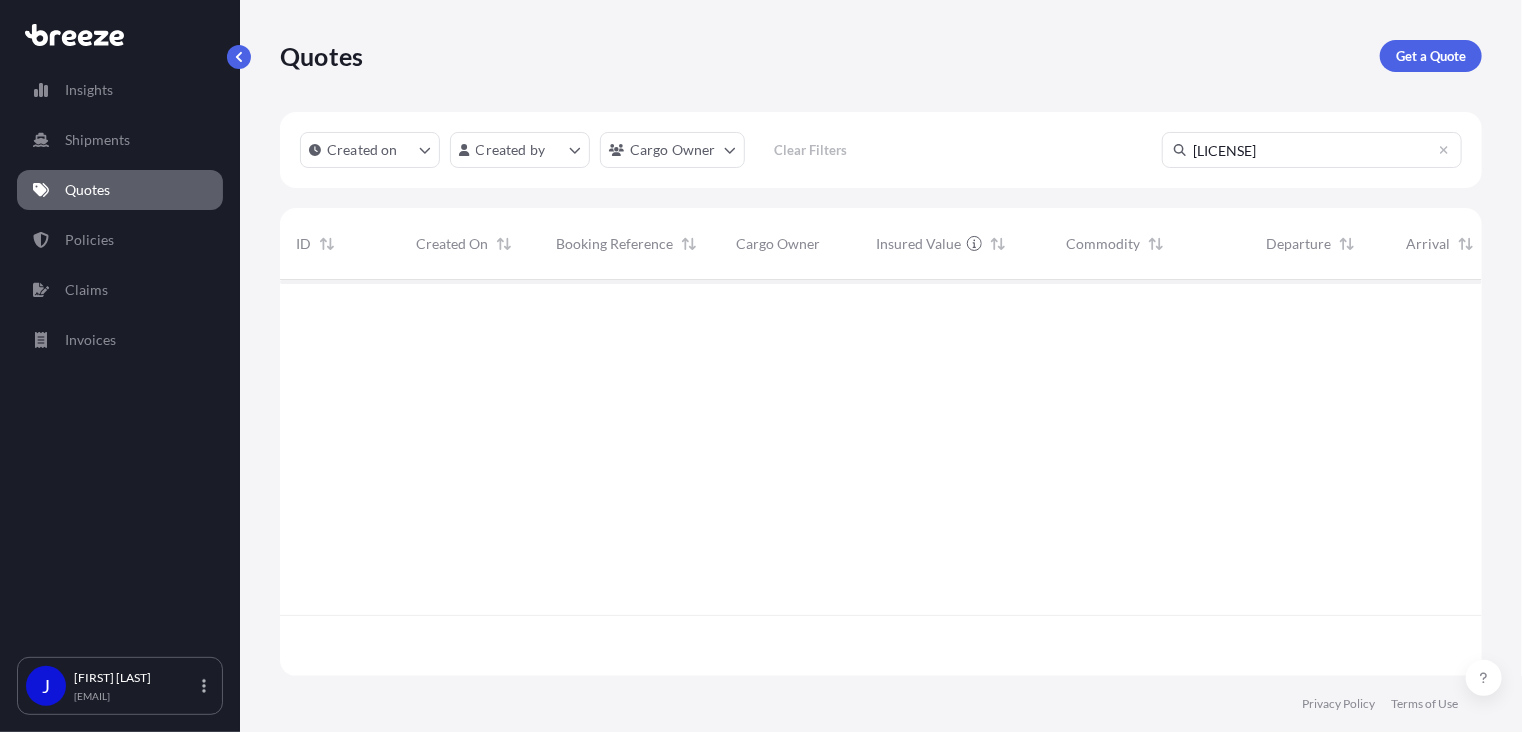 type on "[NUMBER]" 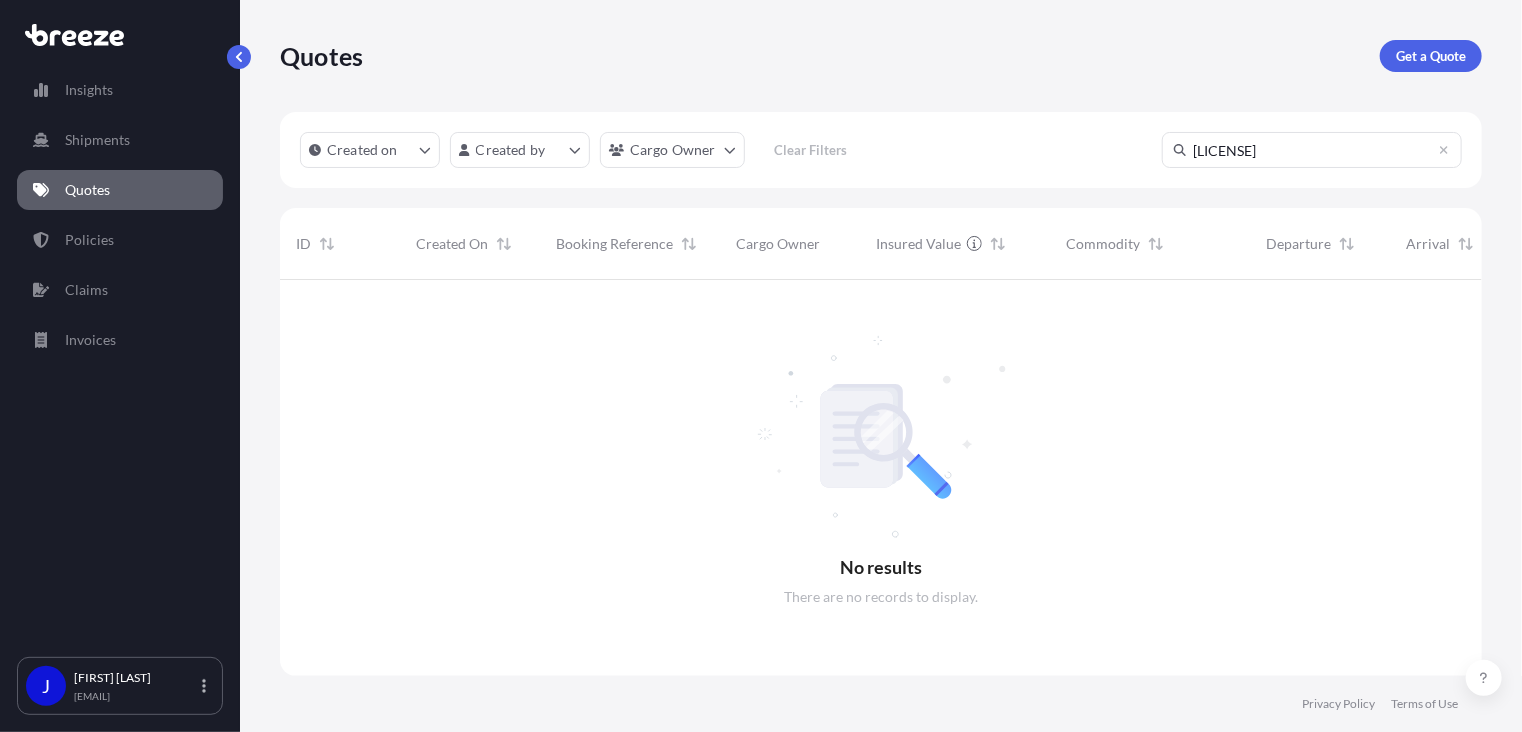 scroll, scrollTop: 16, scrollLeft: 16, axis: both 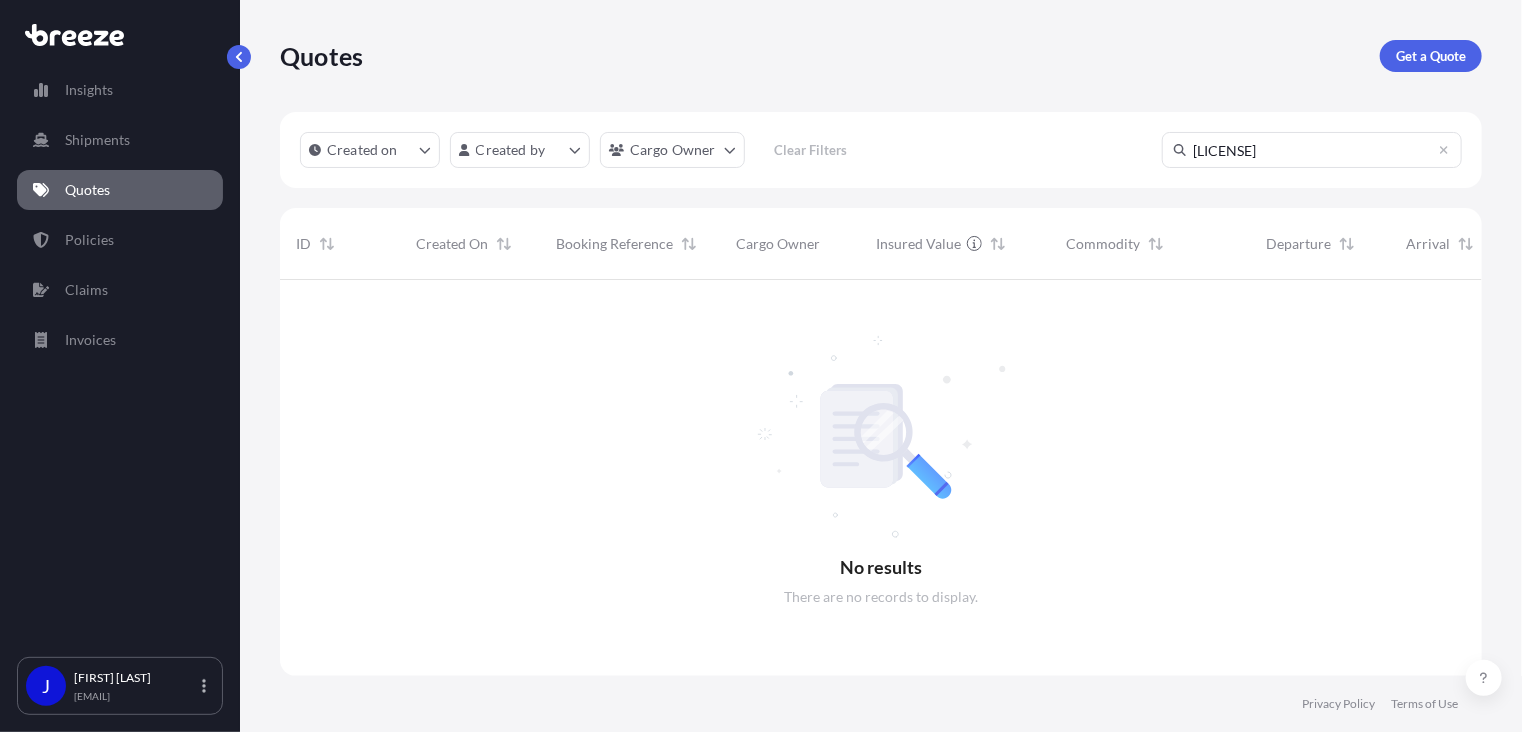 click on "Quotes" at bounding box center (87, 190) 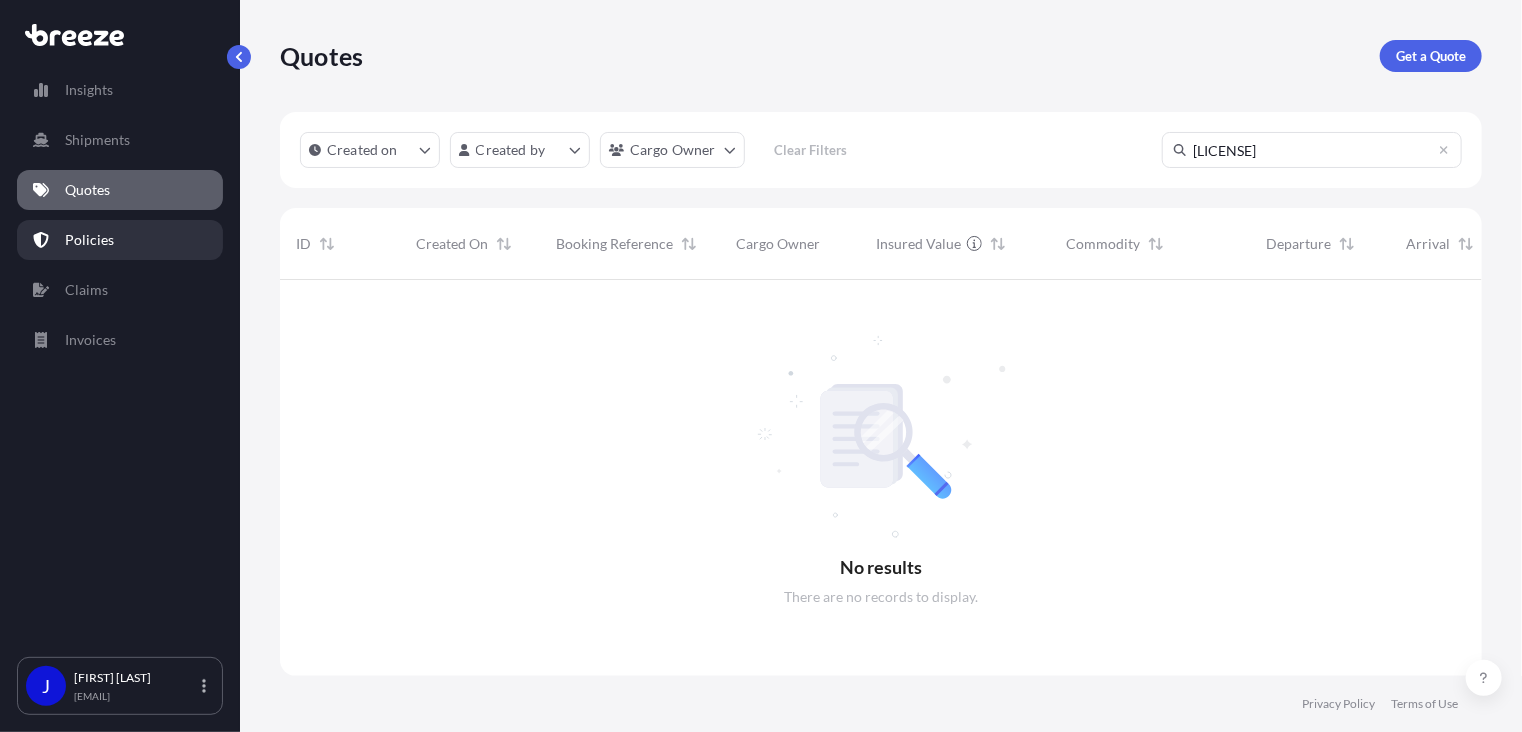 click on "Policies" at bounding box center [89, 240] 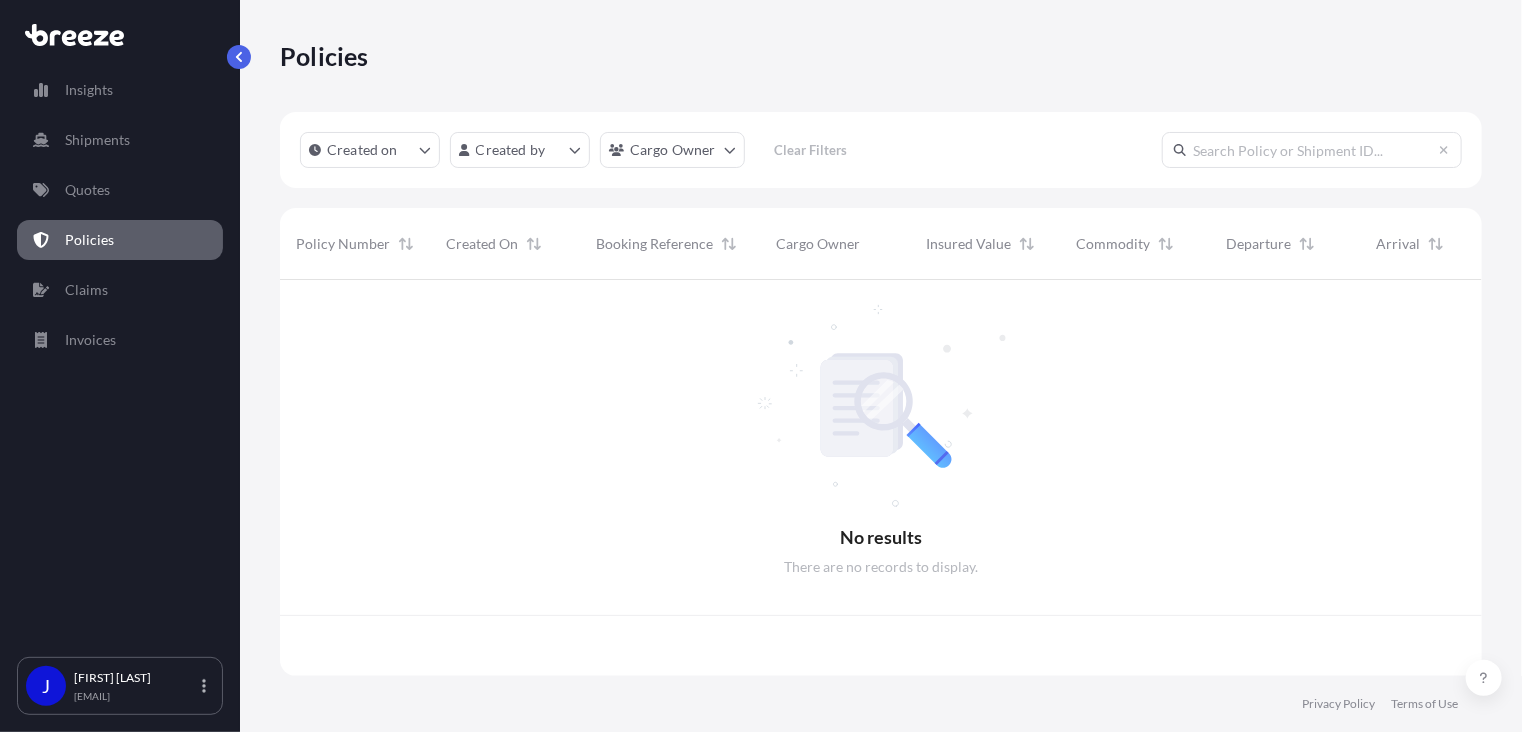 scroll, scrollTop: 16, scrollLeft: 16, axis: both 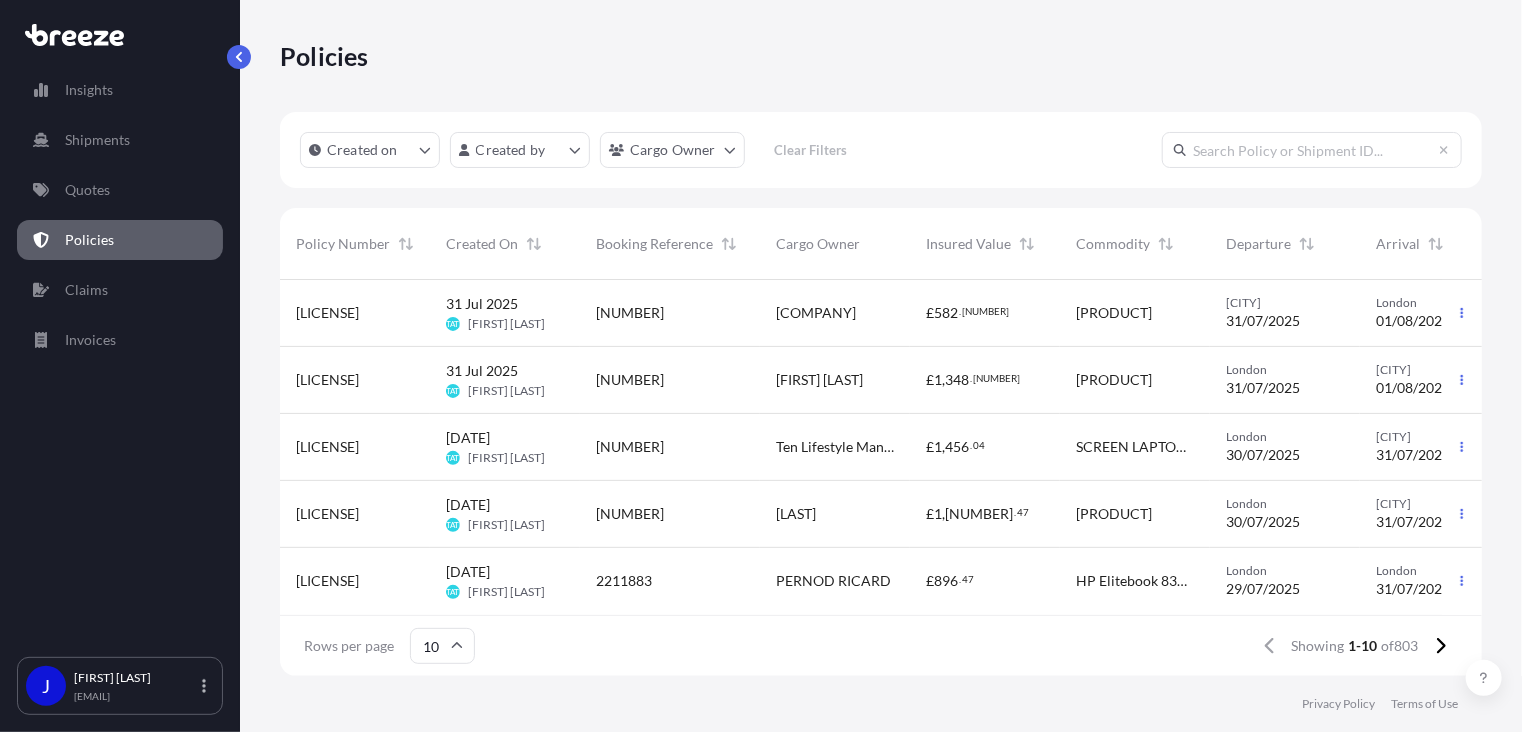 click 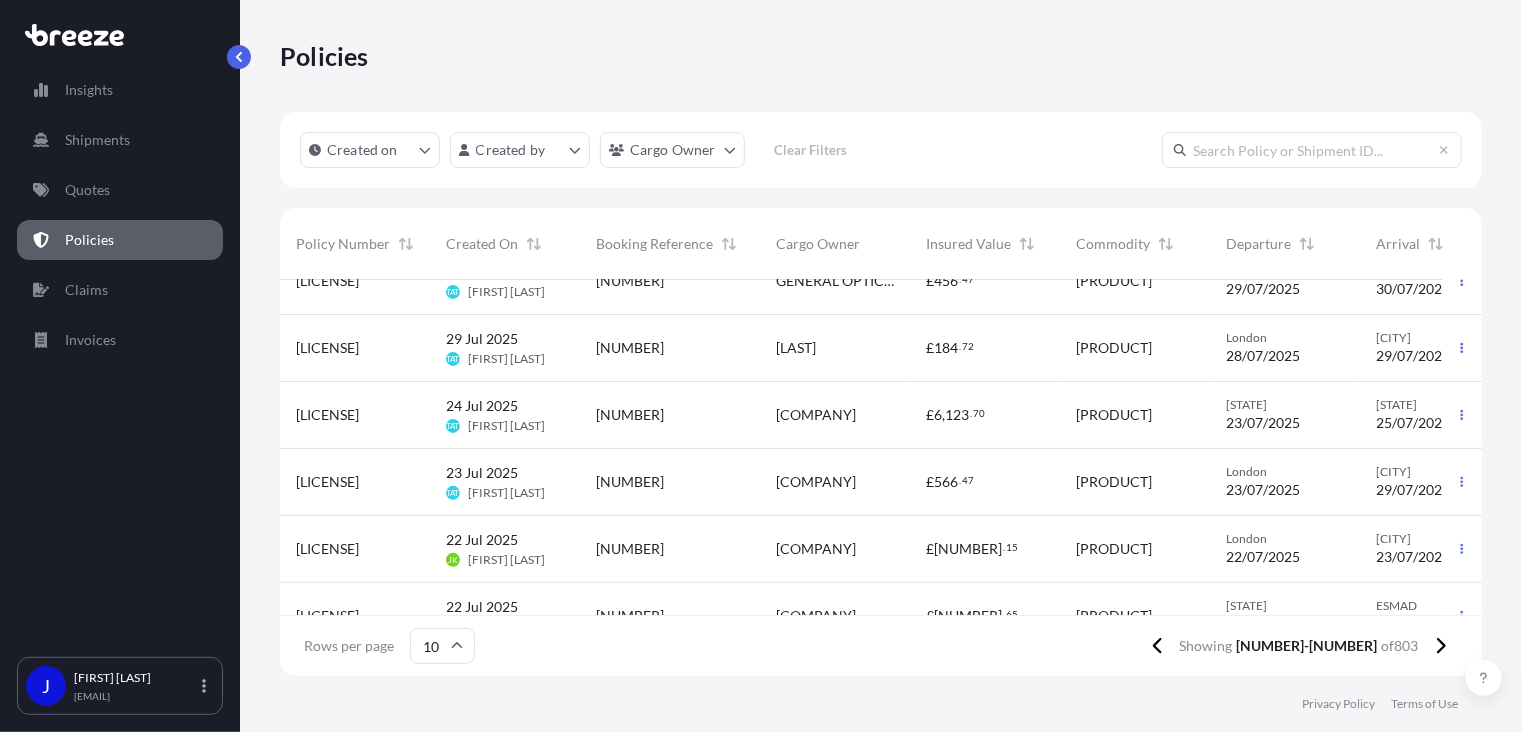 scroll, scrollTop: 350, scrollLeft: 0, axis: vertical 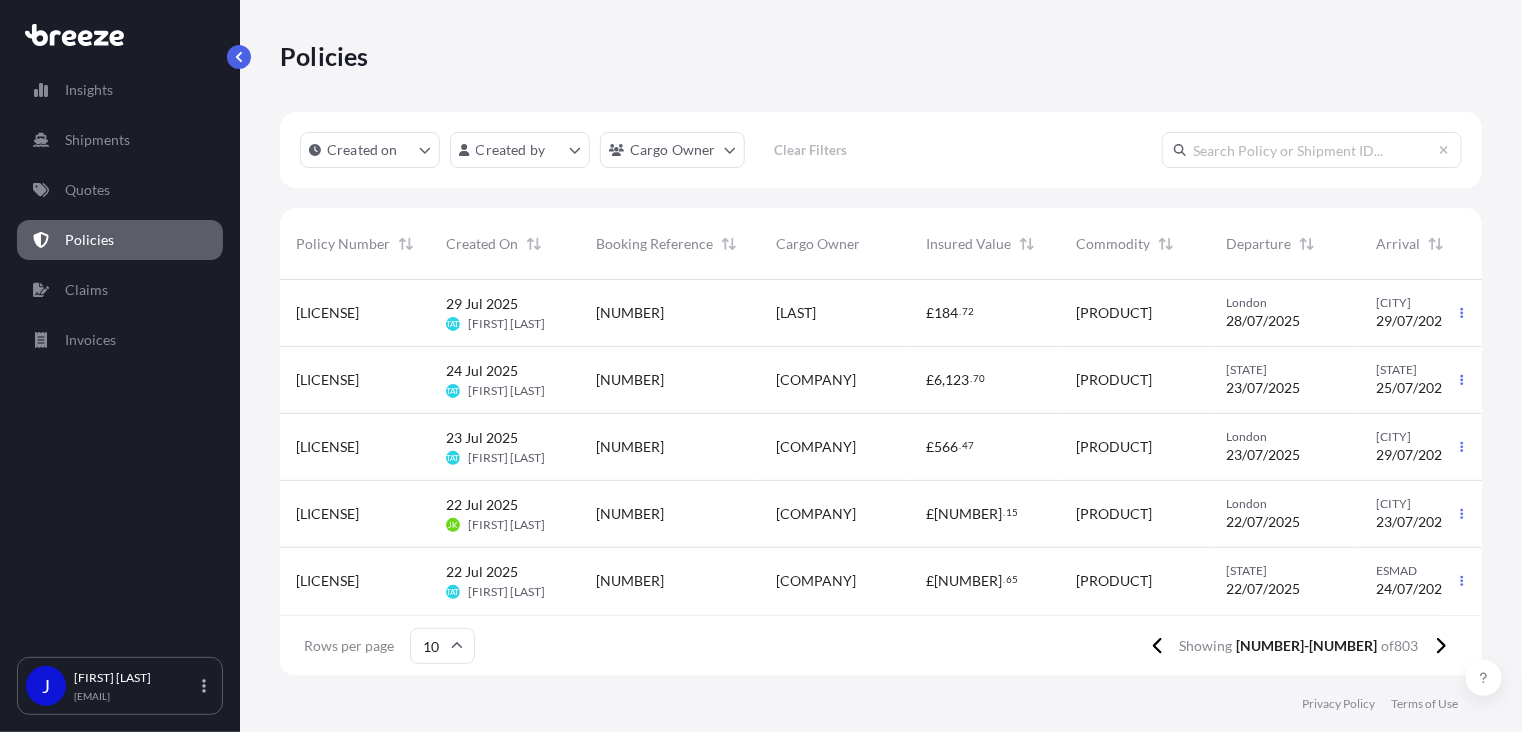 click at bounding box center [1312, 150] 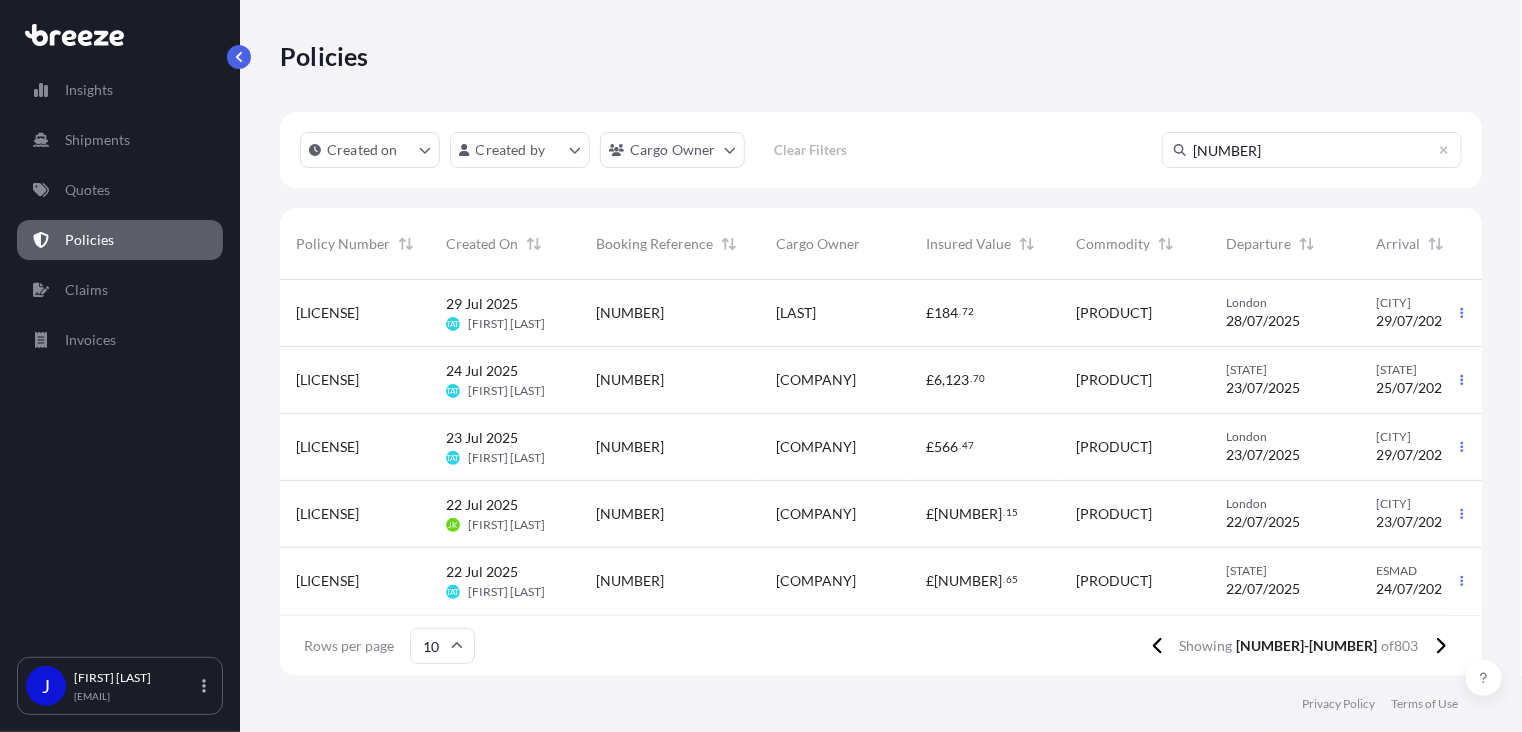 scroll, scrollTop: 0, scrollLeft: 0, axis: both 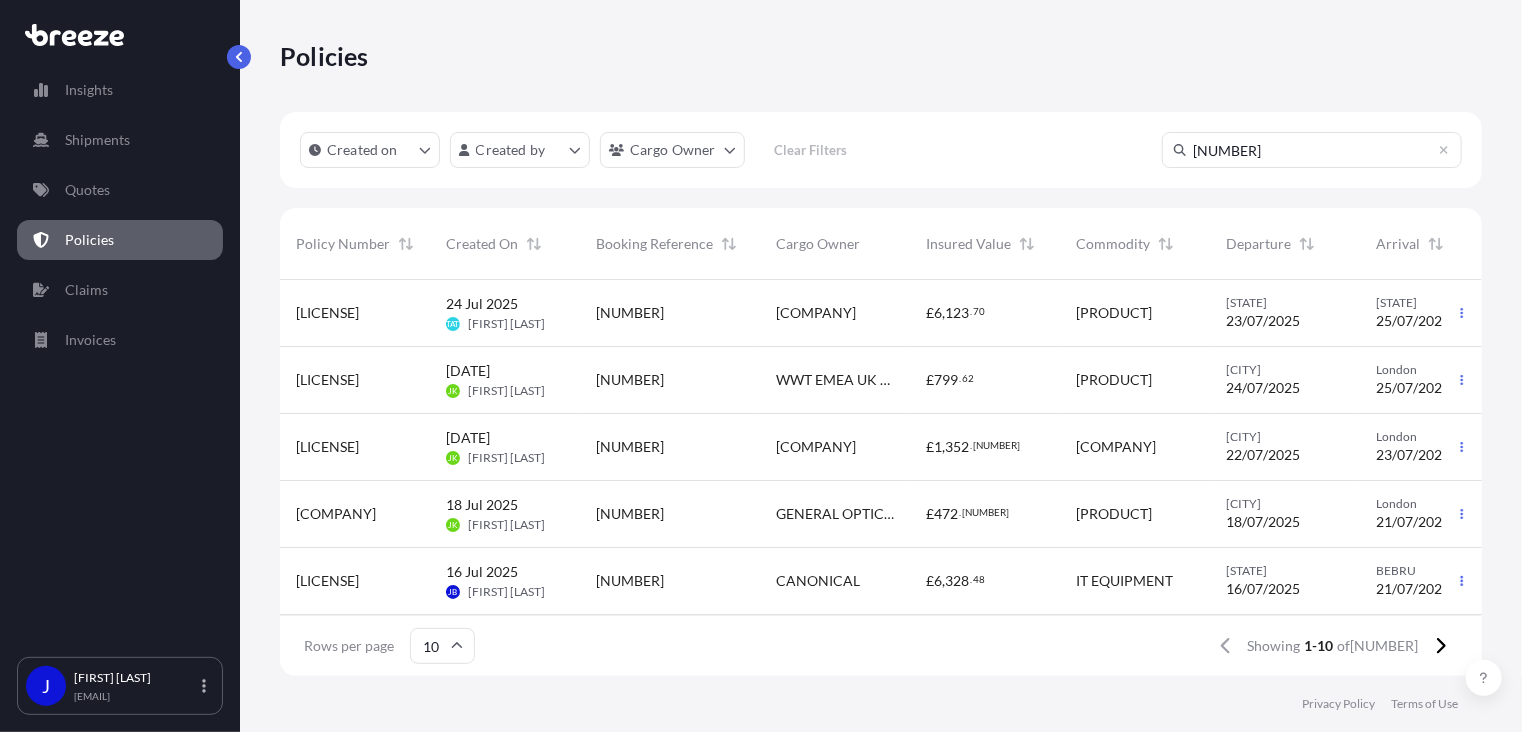 type on "[NUMBER]" 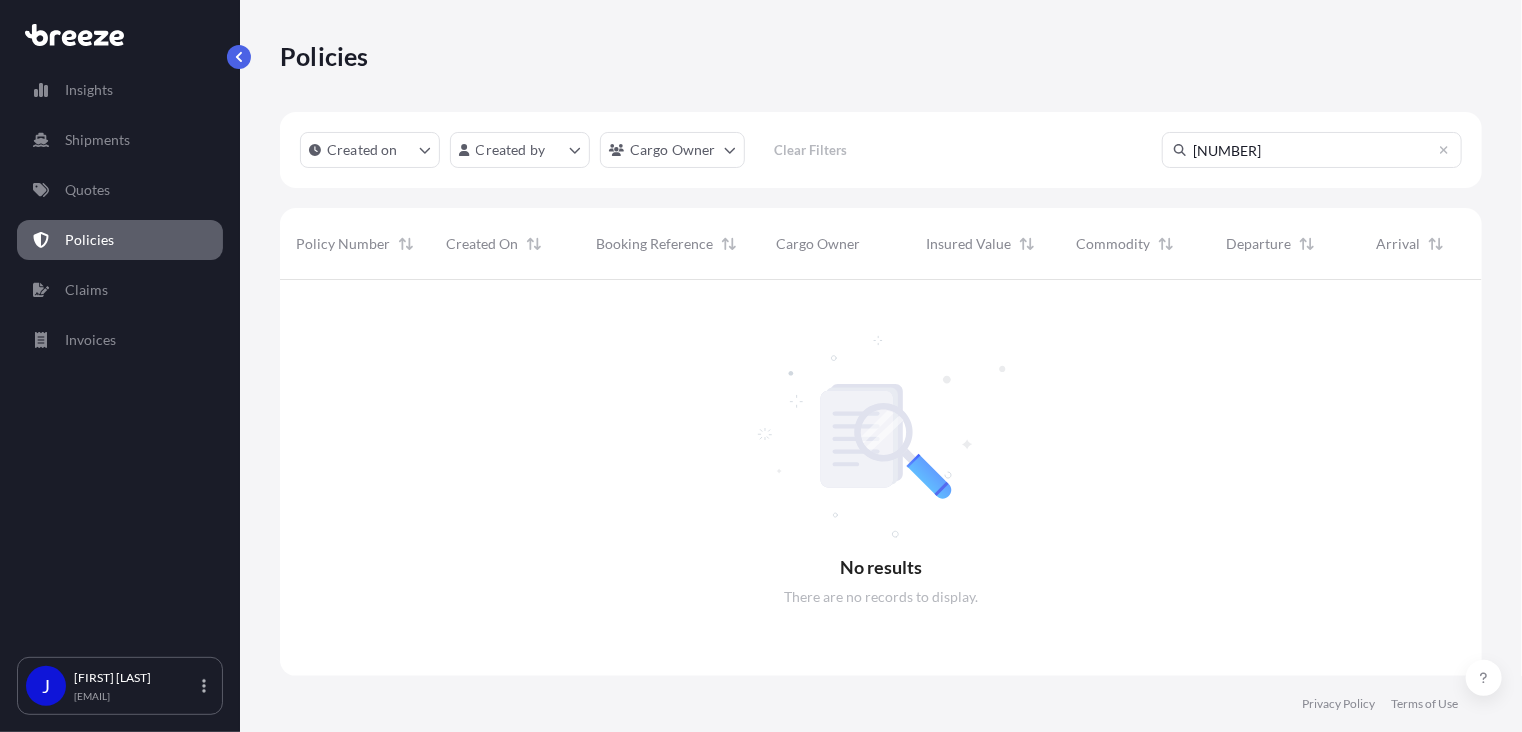 scroll, scrollTop: 16, scrollLeft: 16, axis: both 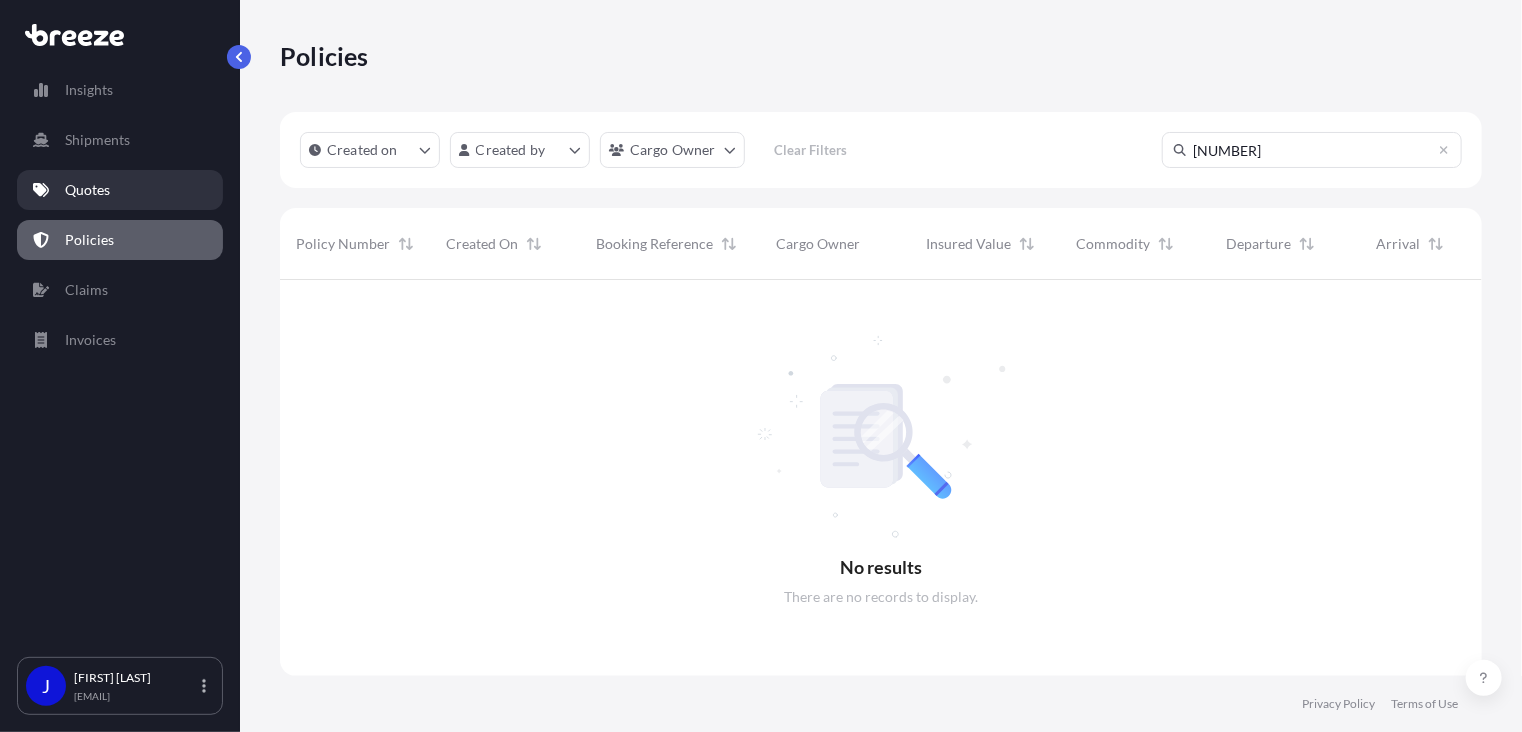click on "Quotes" at bounding box center (120, 190) 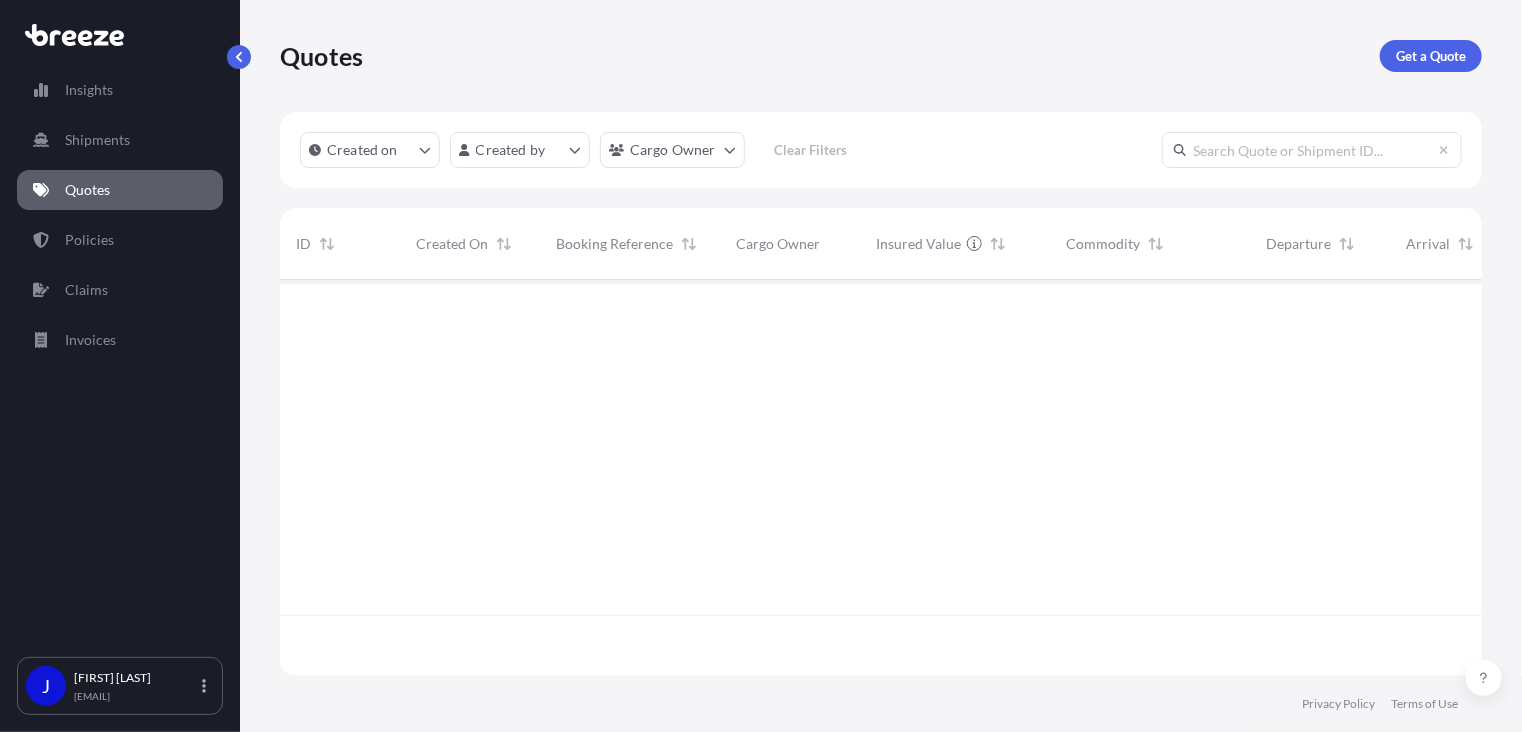 scroll, scrollTop: 16, scrollLeft: 16, axis: both 